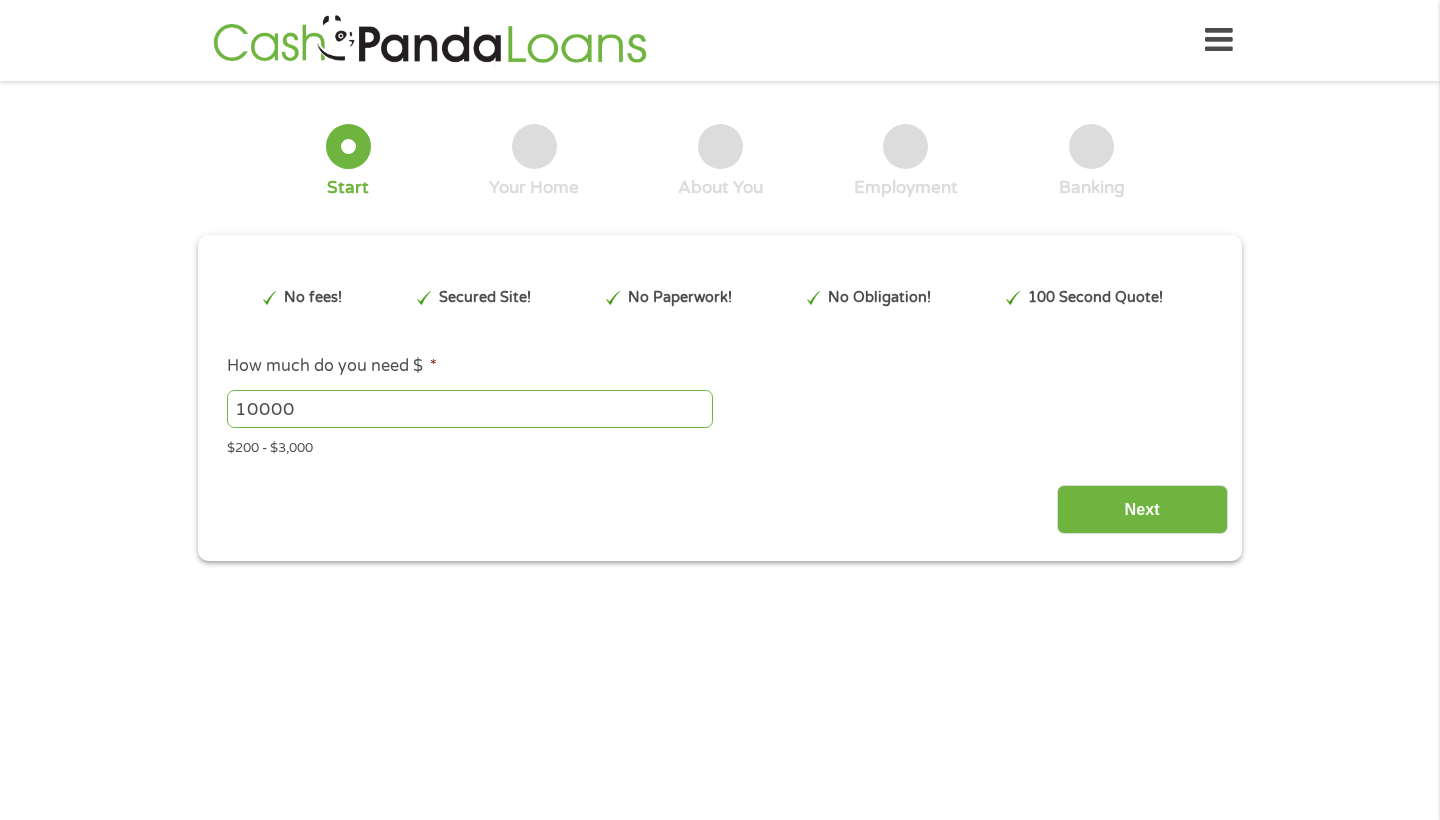 scroll, scrollTop: 0, scrollLeft: 0, axis: both 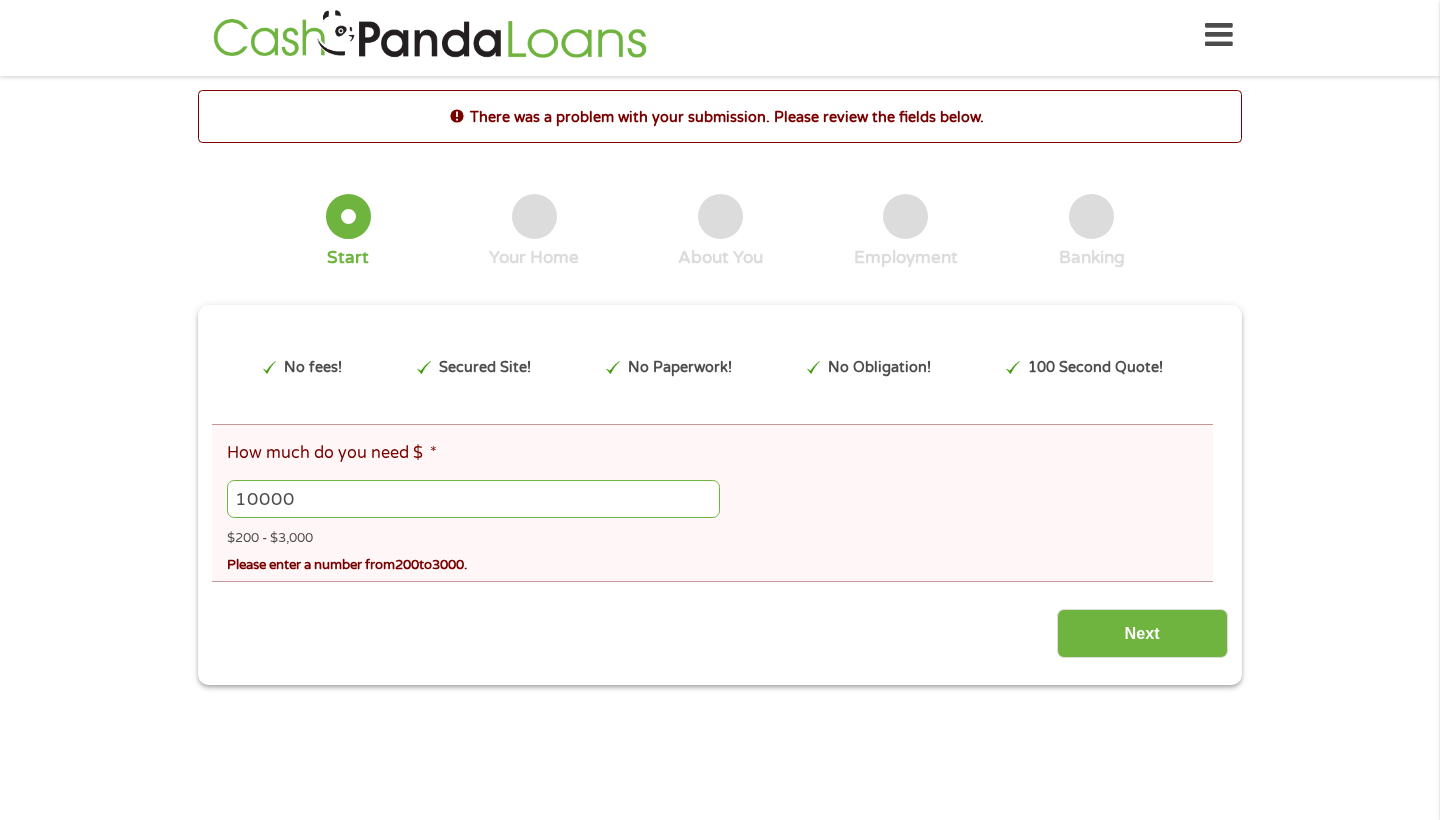 click on "10000" at bounding box center [473, 499] 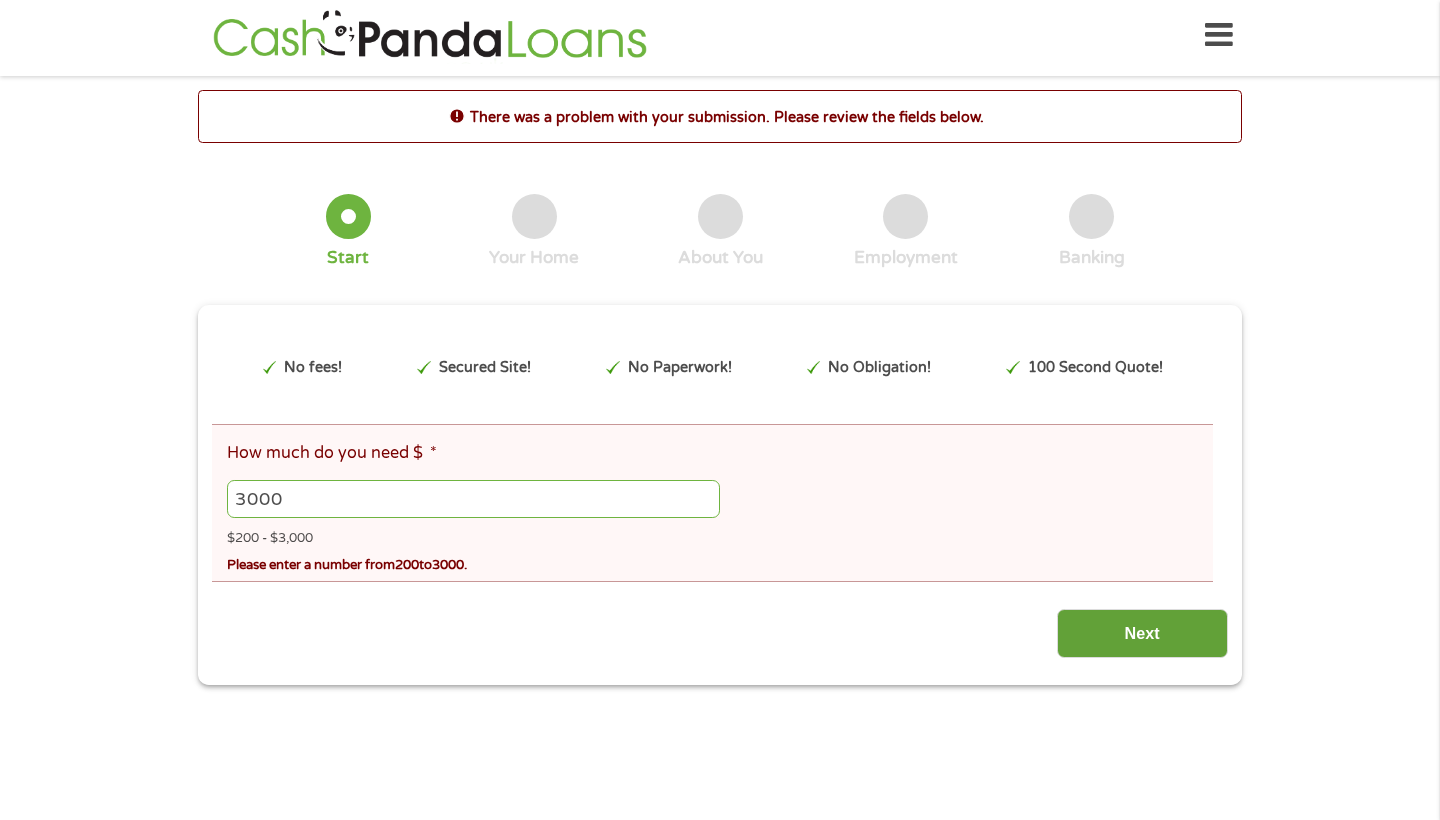 type on "3000" 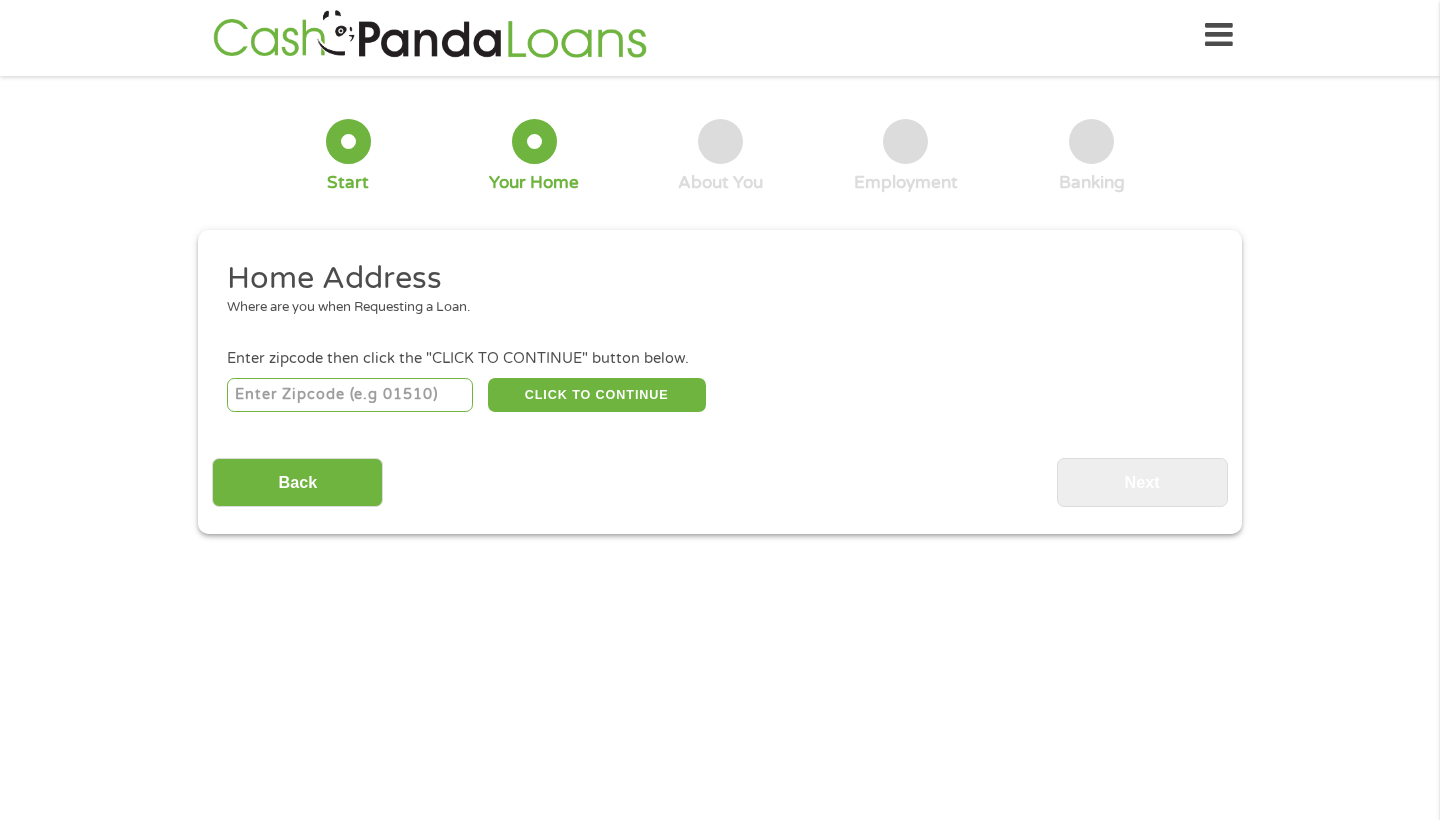 scroll, scrollTop: 8, scrollLeft: 8, axis: both 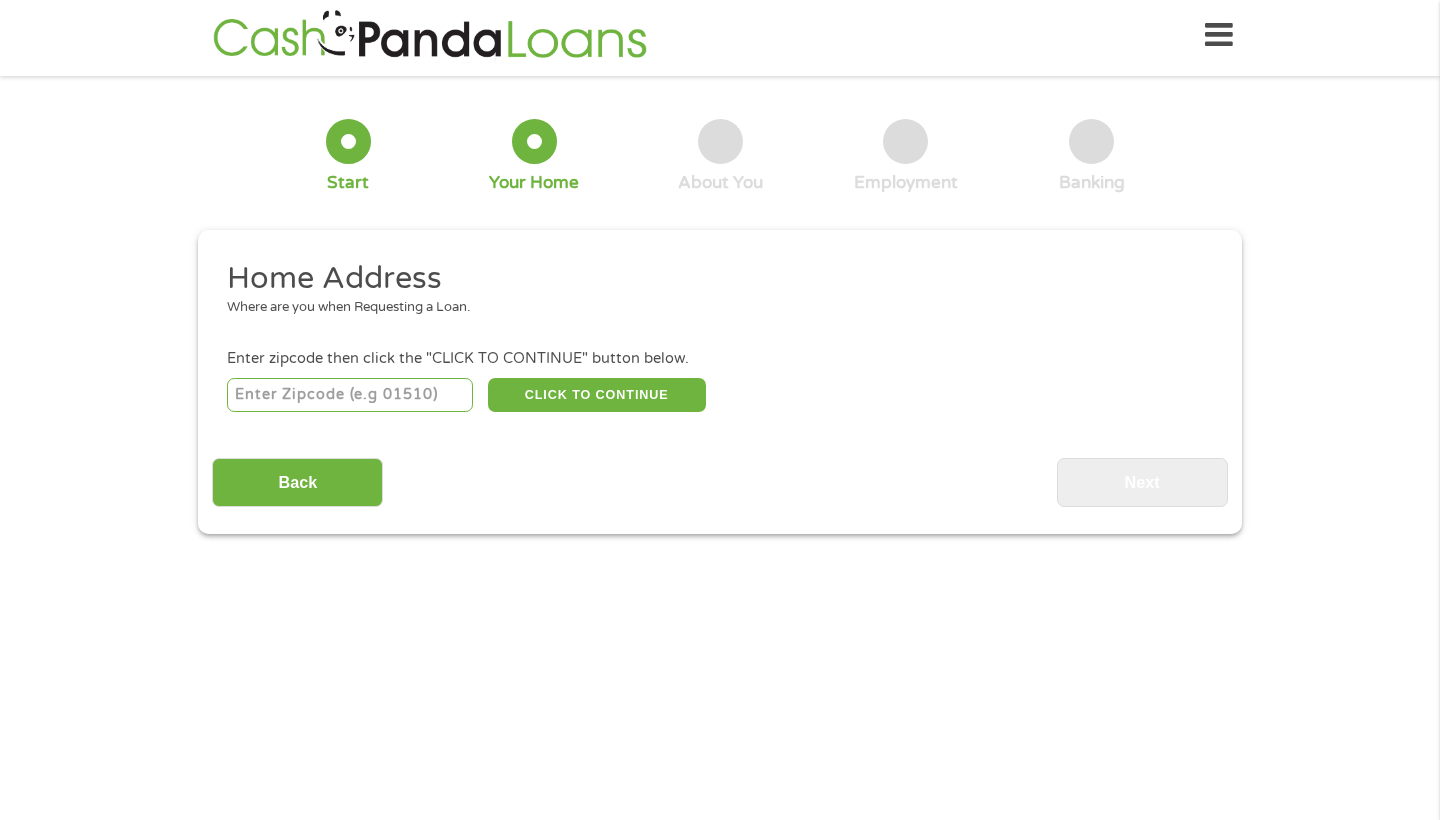 click at bounding box center [350, 395] 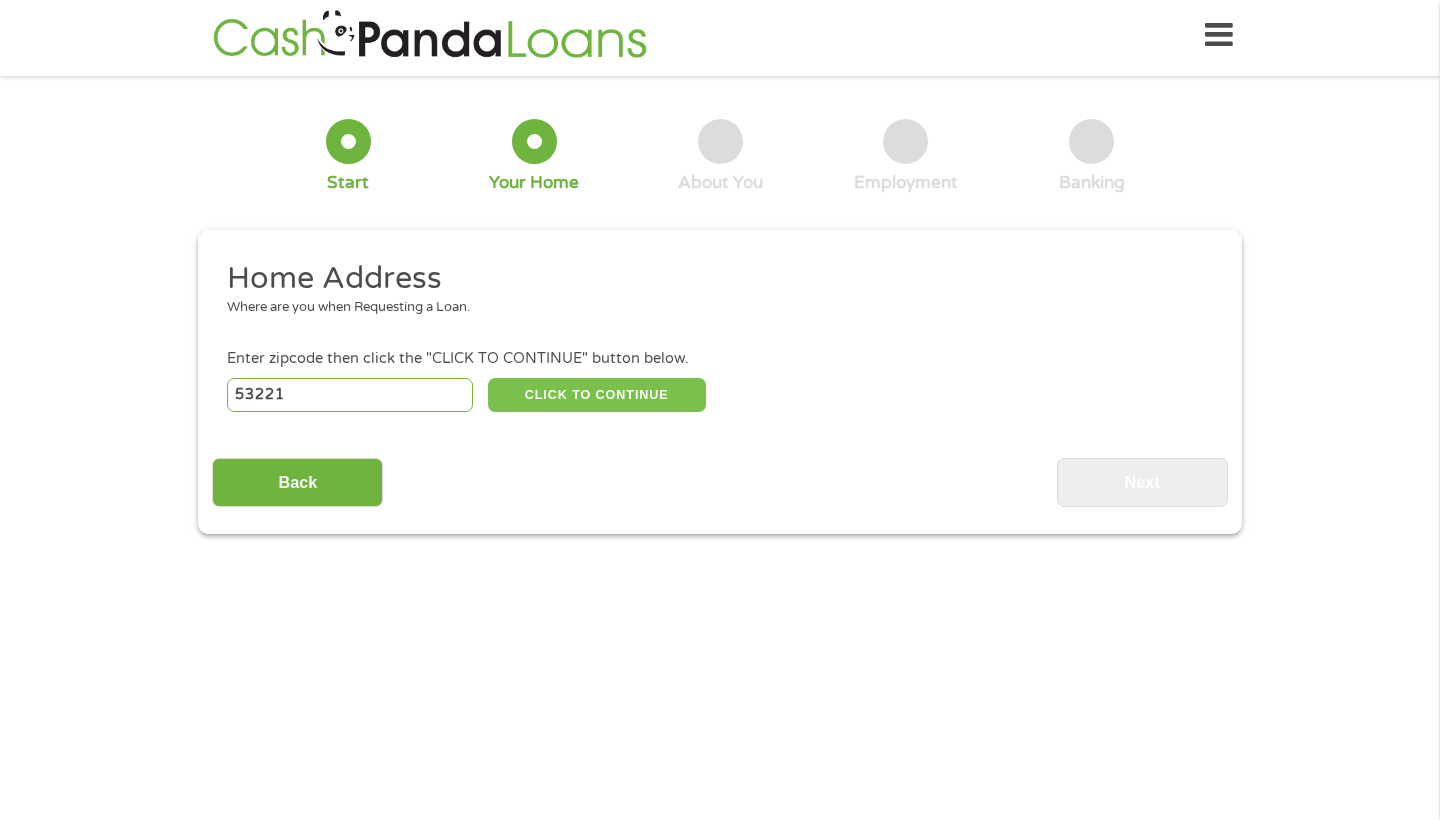 type on "53221" 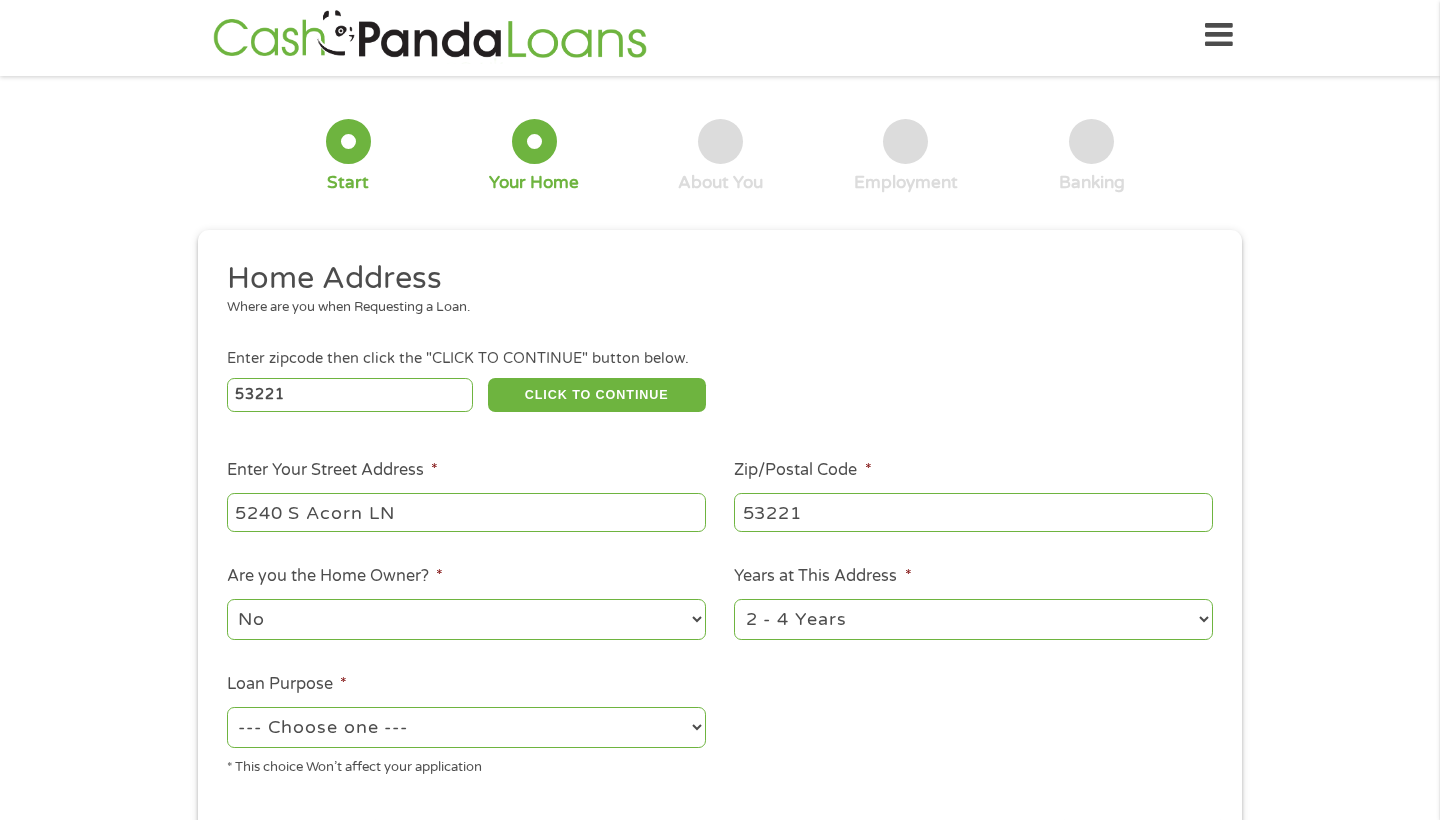 type on "5240 S Acorn LN" 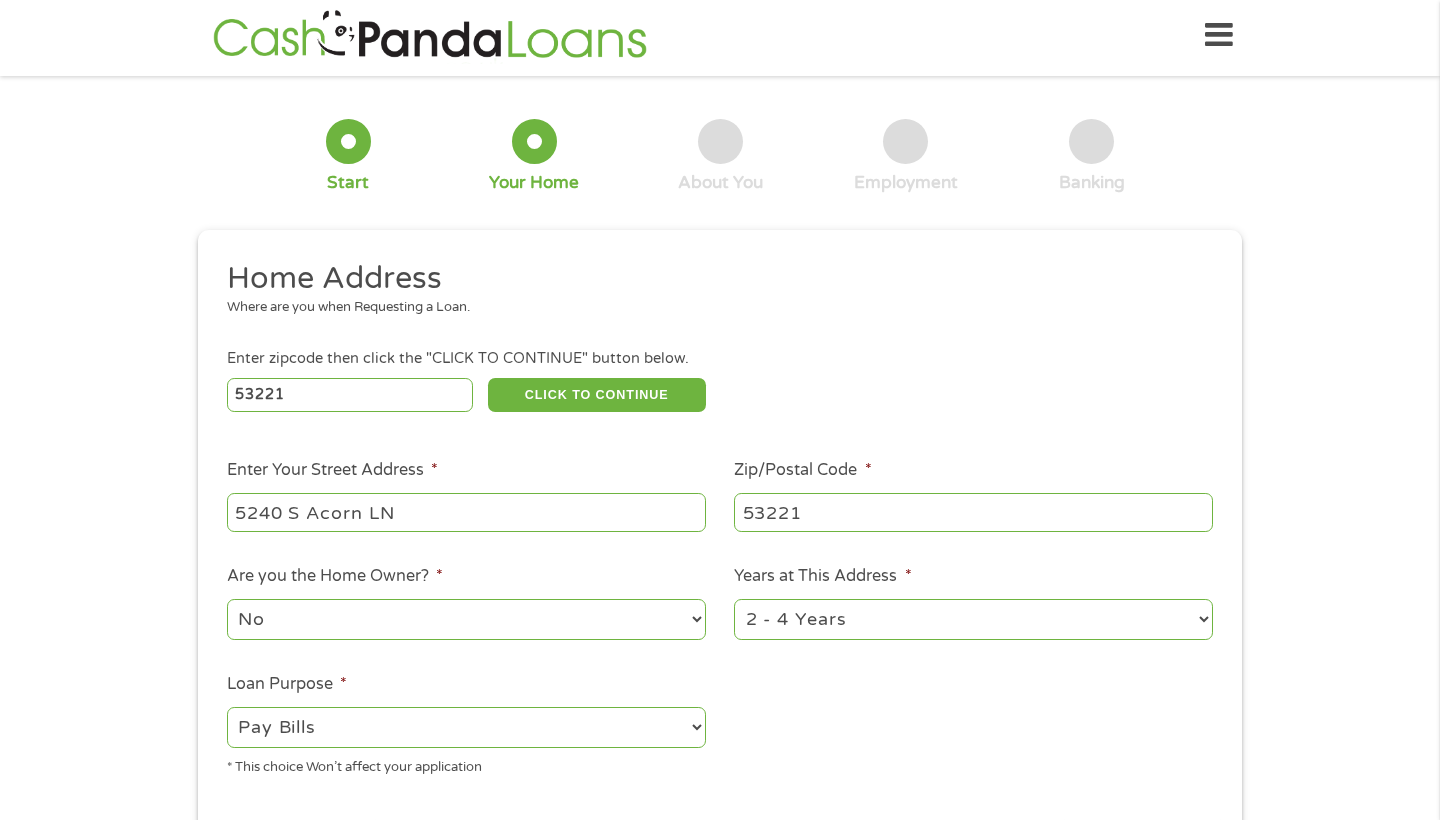 click on "Home Address Where are you when Requesting a Loan.
Enter zipcode then click the "CLICK TO CONTINUE" button below.
53221
CLICK TO CONTINUE
Please recheck your Zipcode, it seems to be Incorrect Enter Your Street Address * [STREET_ADDRESS] Zip/Postal Code * 53221 This field is hidden when viewing the form City * [GEOGRAPHIC_DATA] This field is hidden when viewing the form State * [US_STATE] [US_STATE] [US_STATE] [US_STATE] [US_STATE] [US_STATE] [US_STATE] [US_STATE] [US_STATE] [US_STATE] [US_STATE] [US_STATE] [US_STATE] [US_STATE] [US_STATE] [US_STATE] [US_STATE] [US_STATE] [US_STATE] [US_STATE] [US_STATE] [US_STATE] [US_STATE] [US_STATE] [US_STATE] [US_STATE] [US_STATE] [US_STATE] [US_STATE] [US_STATE] [US_STATE] [US_STATE] [US_STATE] [US_STATE] [US_STATE] [US_STATE] [US_STATE] [US_STATE] [US_STATE] [US_STATE] [US_STATE] [US_STATE] [US_STATE] [US_STATE] [US_STATE][PERSON_NAME][US_STATE] [US_STATE][PERSON_NAME] [US_STATE] [US_STATE] Are you the Home Owner? * No Yes Years at This Address * 1 Year or less 1 - 2 Years 2 - 4 Years Over 4 Years Loan Purpose * --- Choose one --- Pay Bills Debt Consolidation" at bounding box center (719, 526) 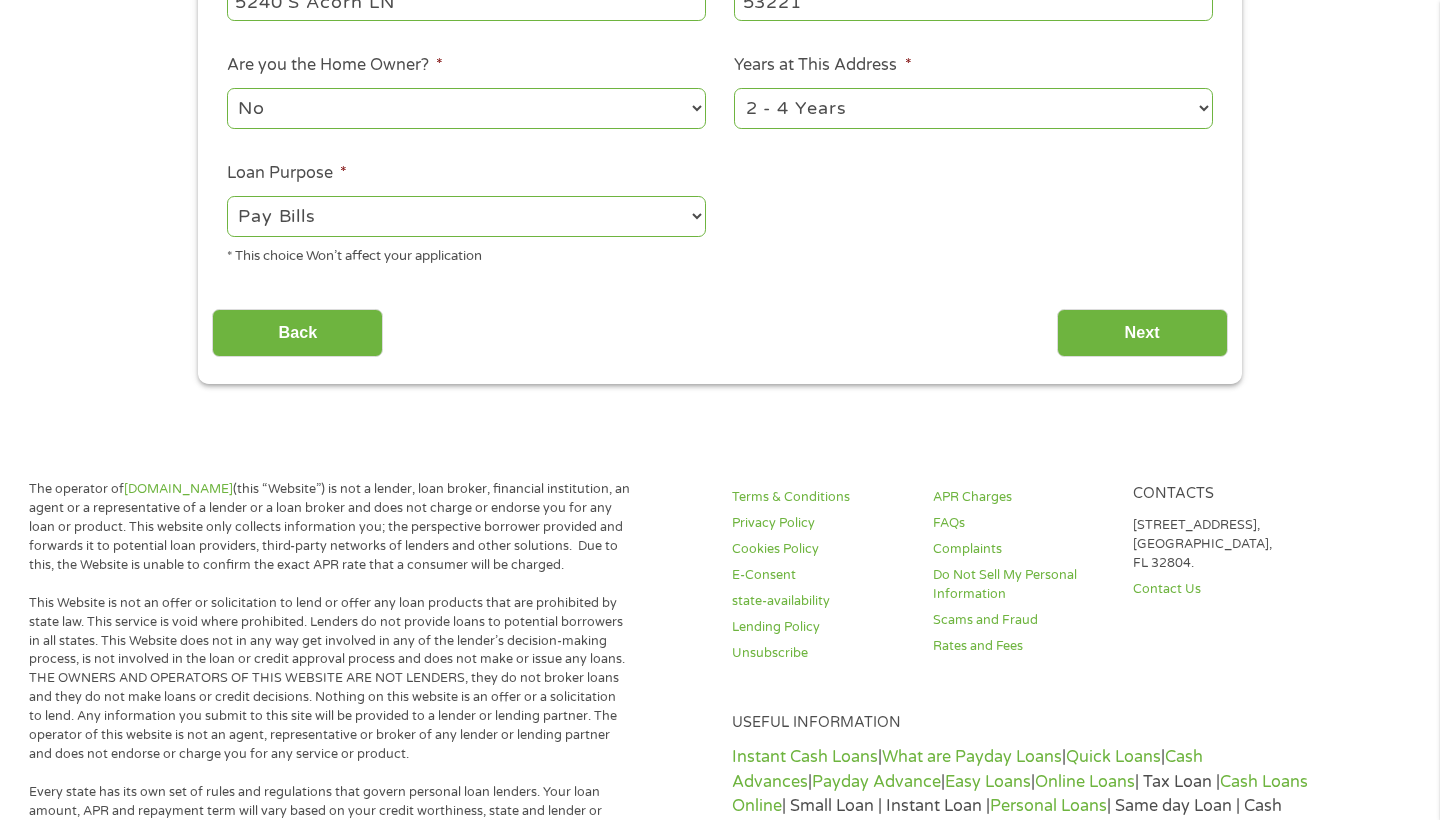 scroll, scrollTop: 521, scrollLeft: 0, axis: vertical 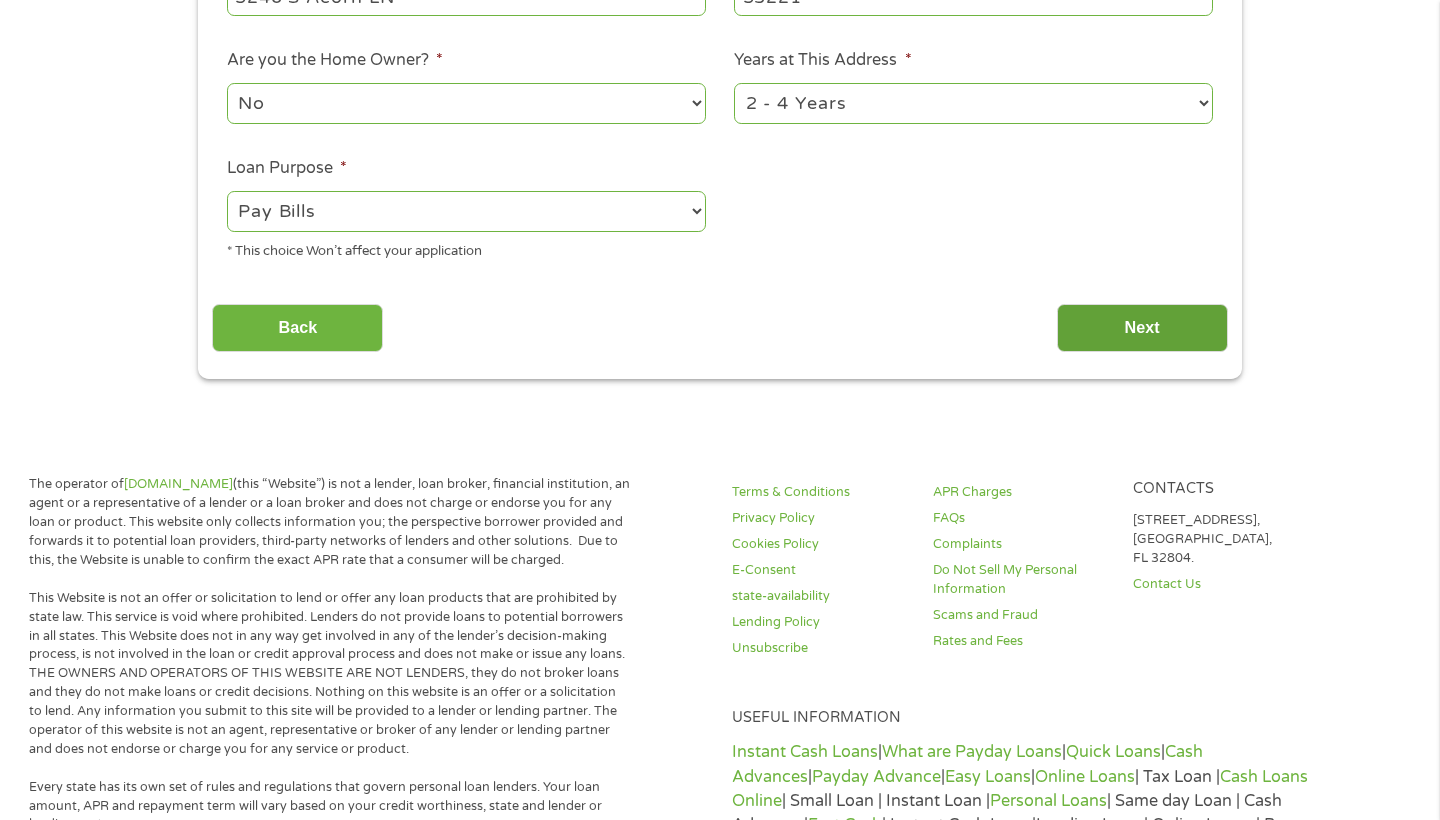 click on "Next" at bounding box center (1142, 328) 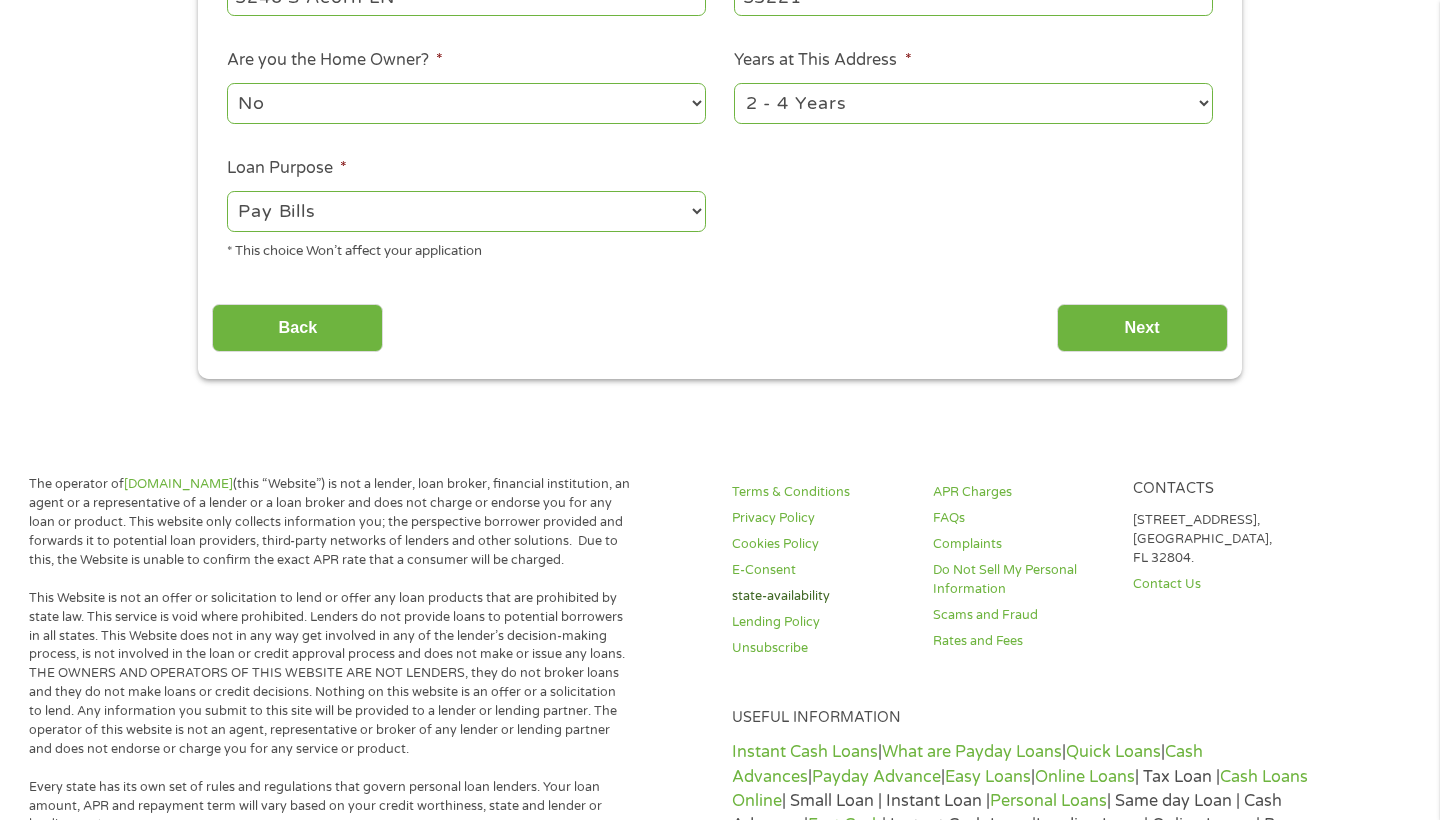 scroll, scrollTop: 51, scrollLeft: 0, axis: vertical 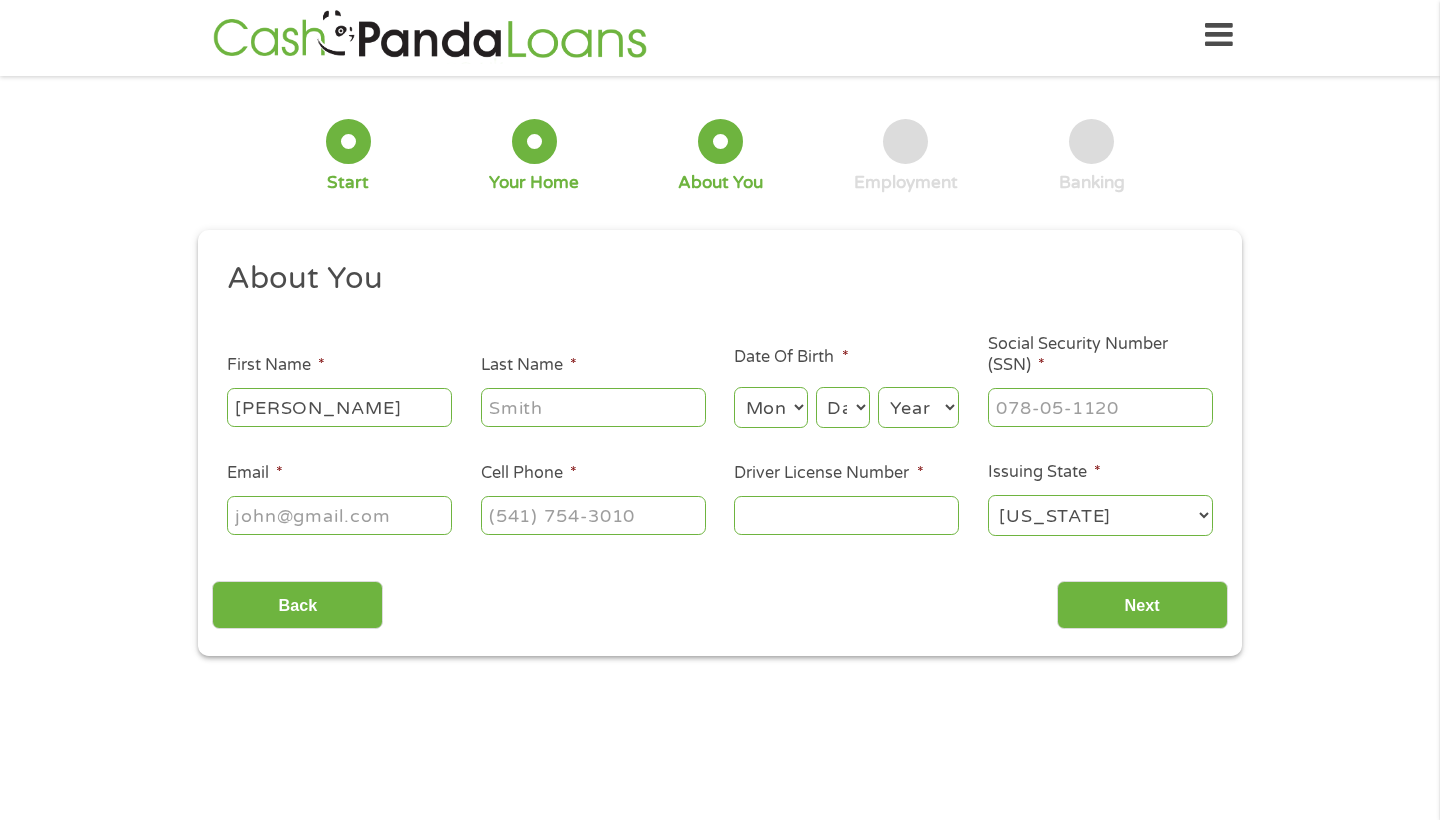type on "[PERSON_NAME]" 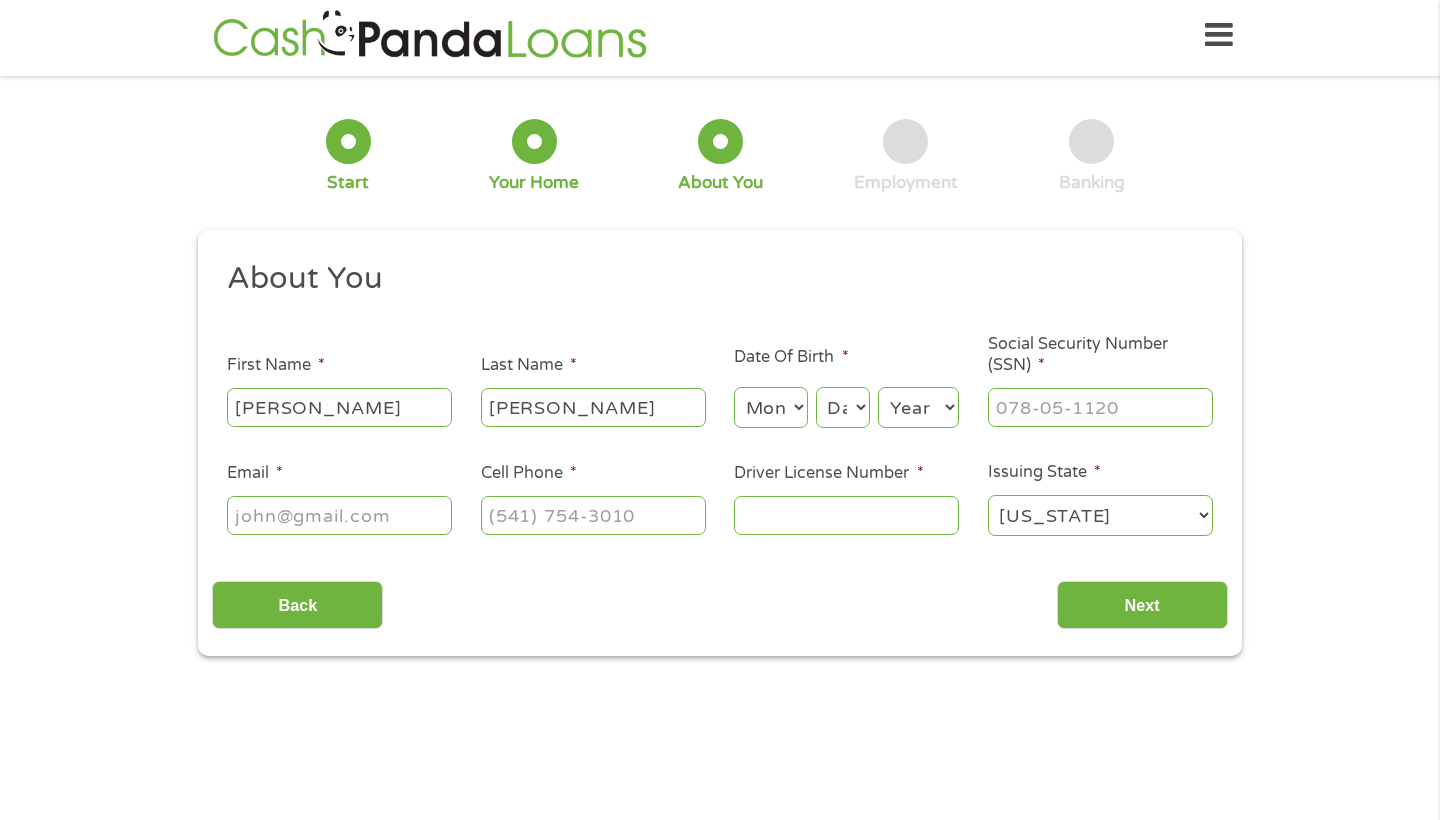 type on "[PERSON_NAME]" 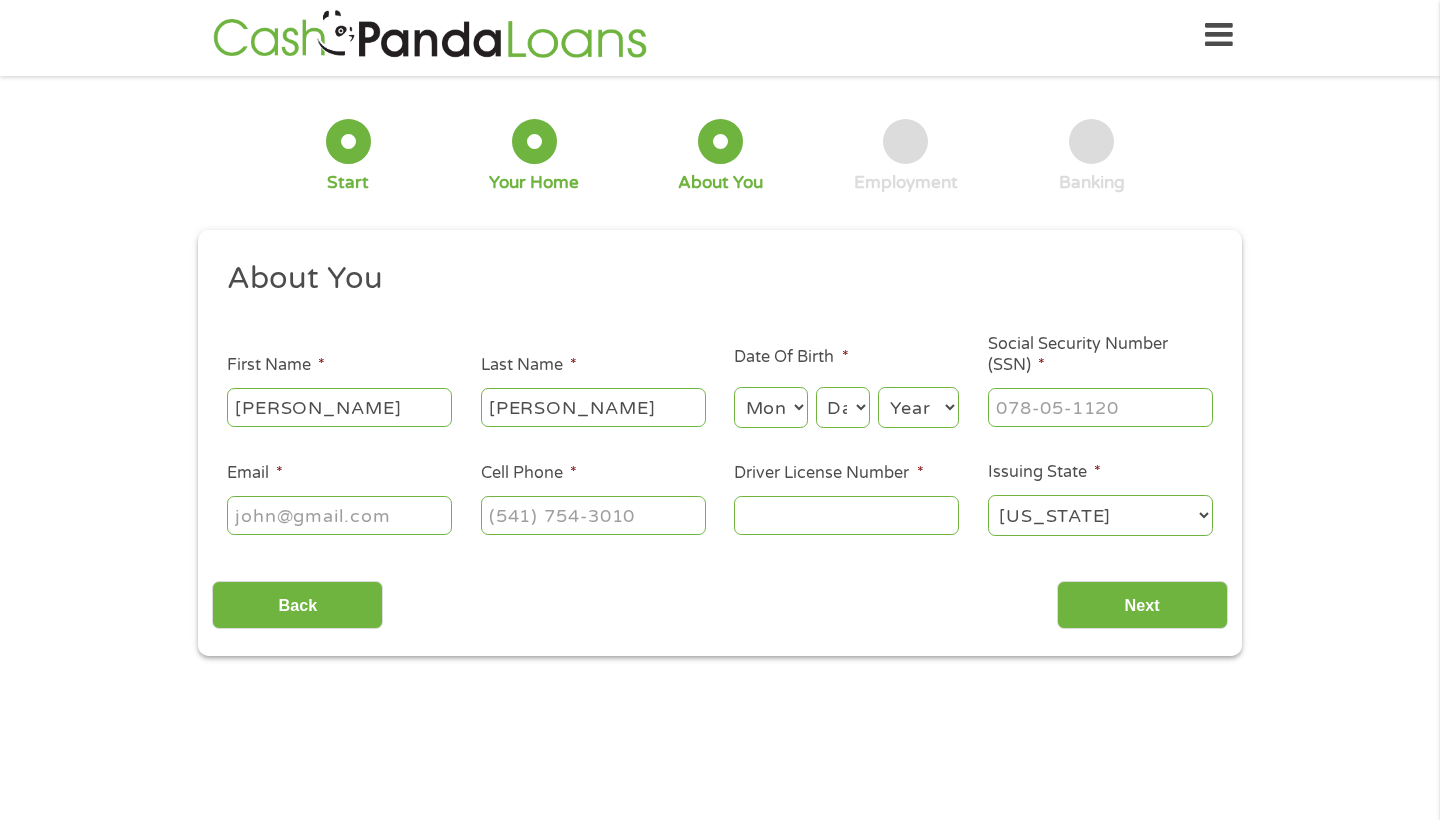 select on "1" 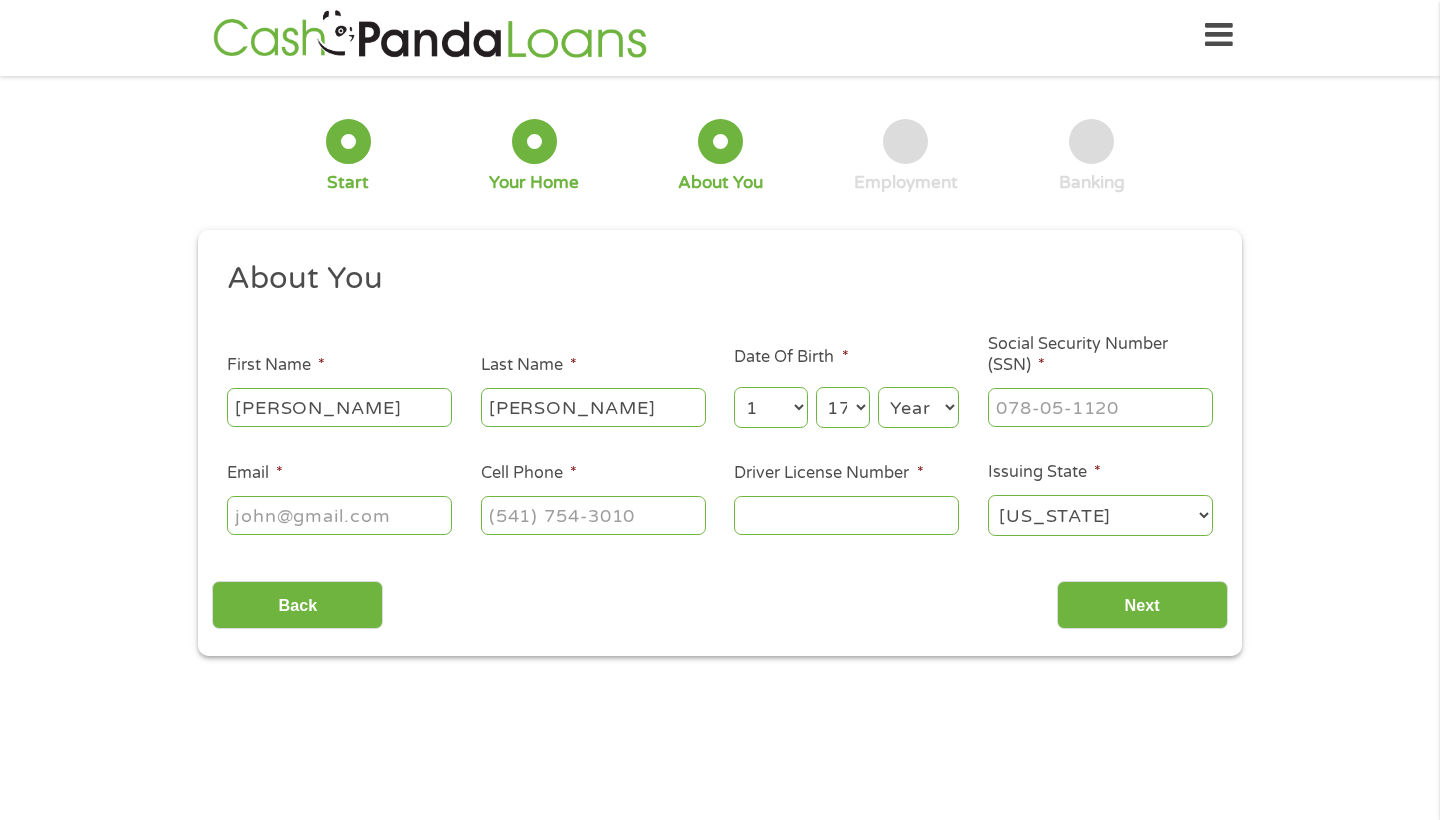 select on "16" 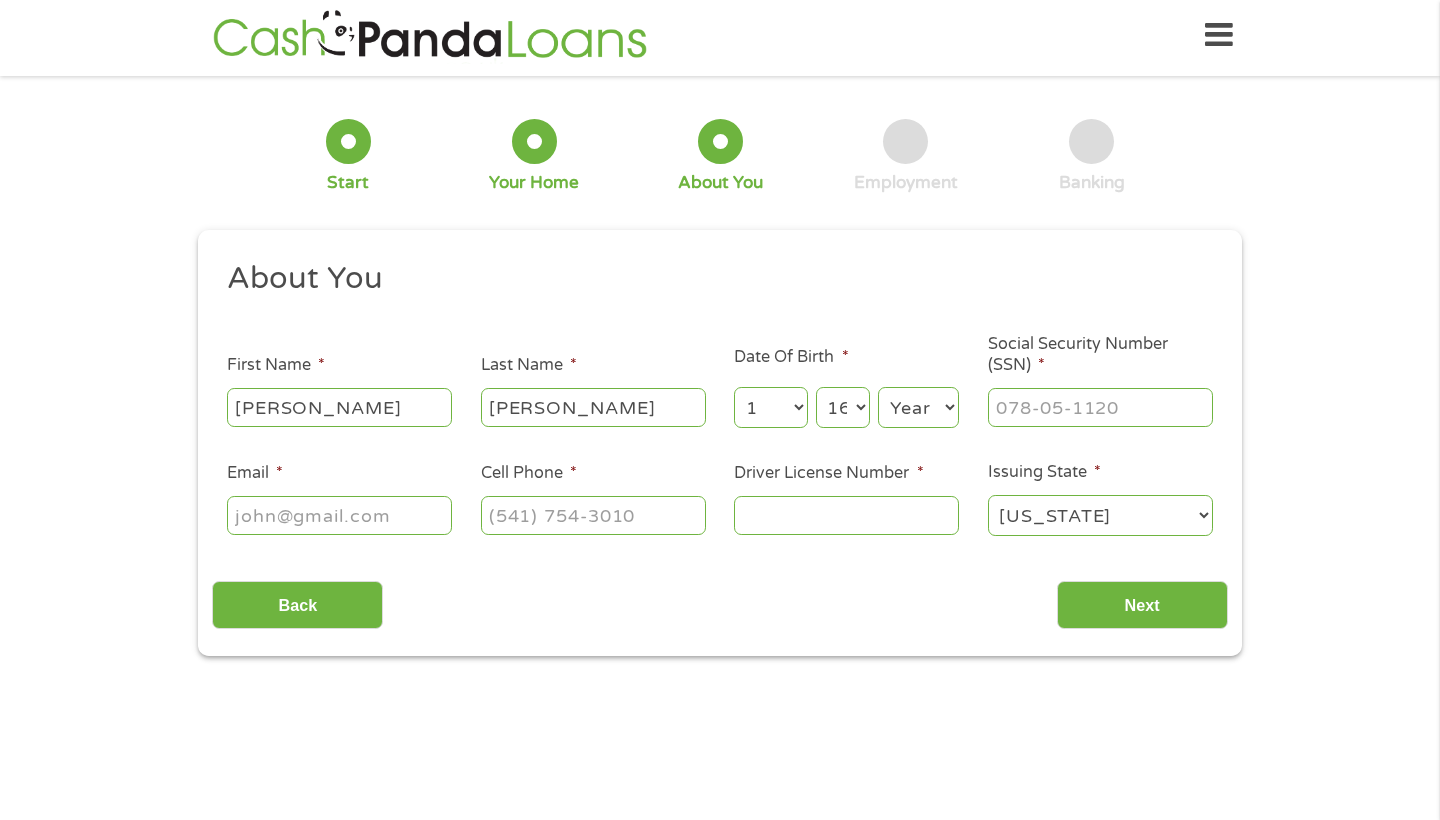 select on "1974" 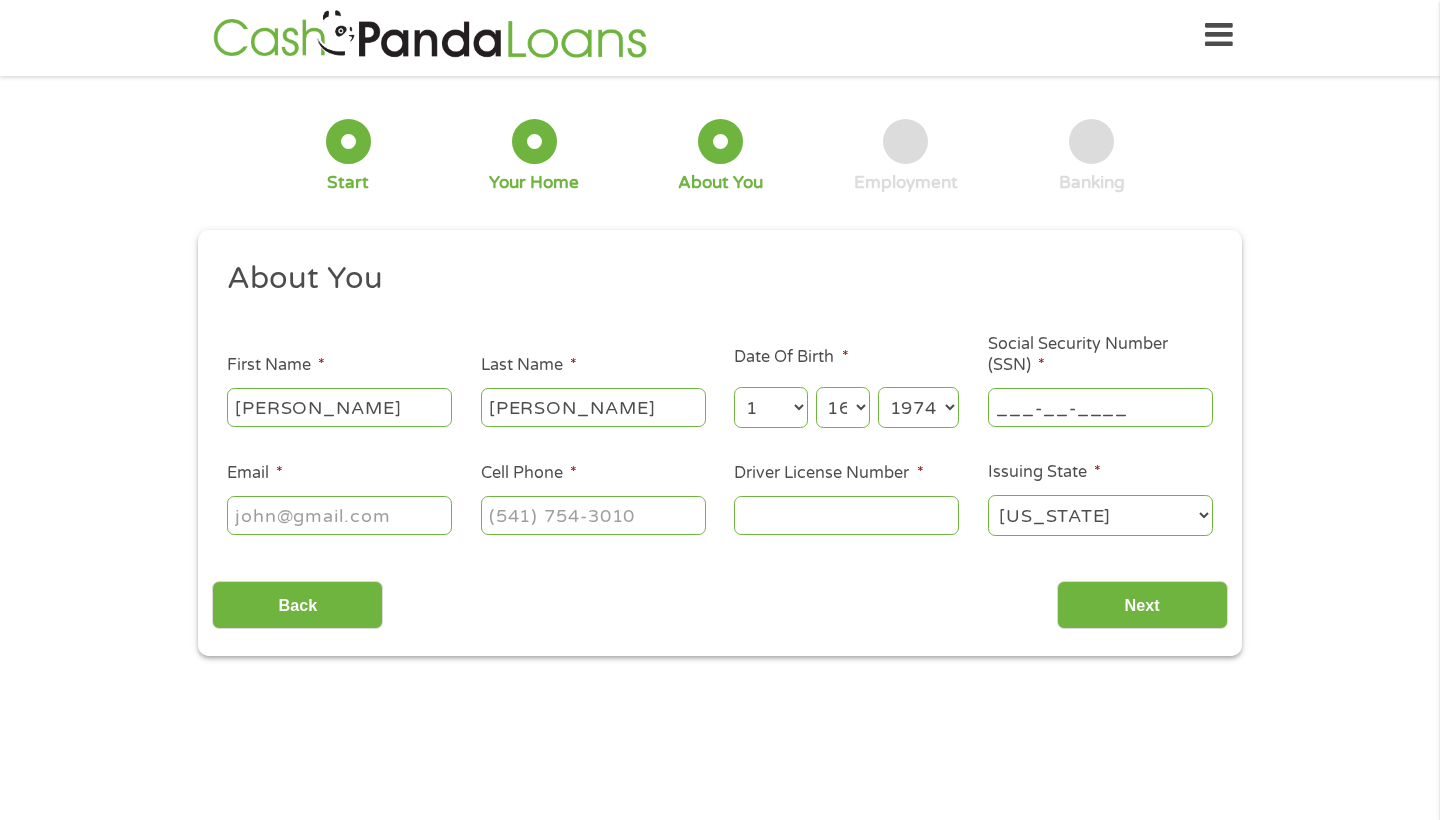 click on "___-__-____" at bounding box center (1100, 407) 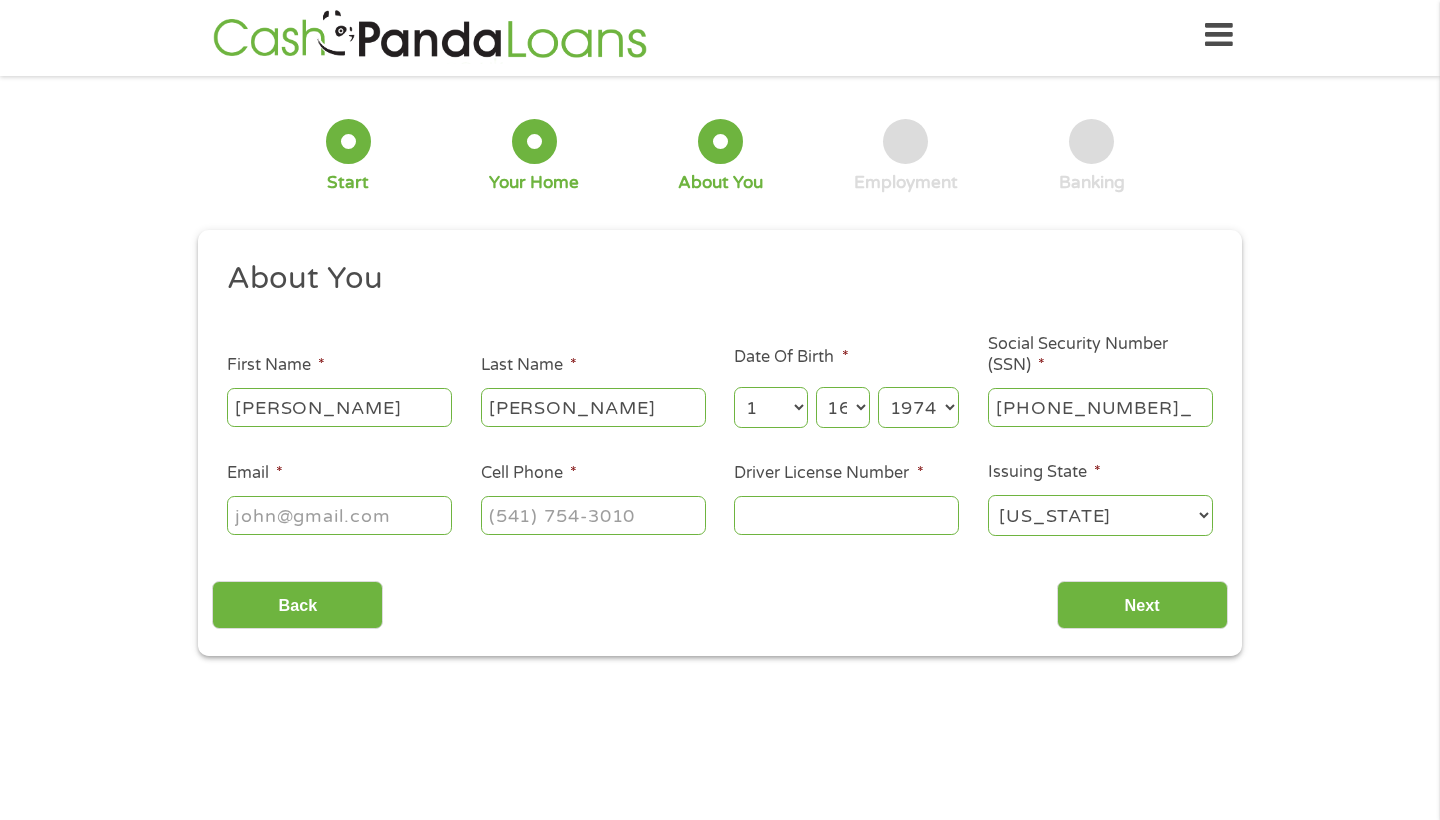 type on "392-80-1122" 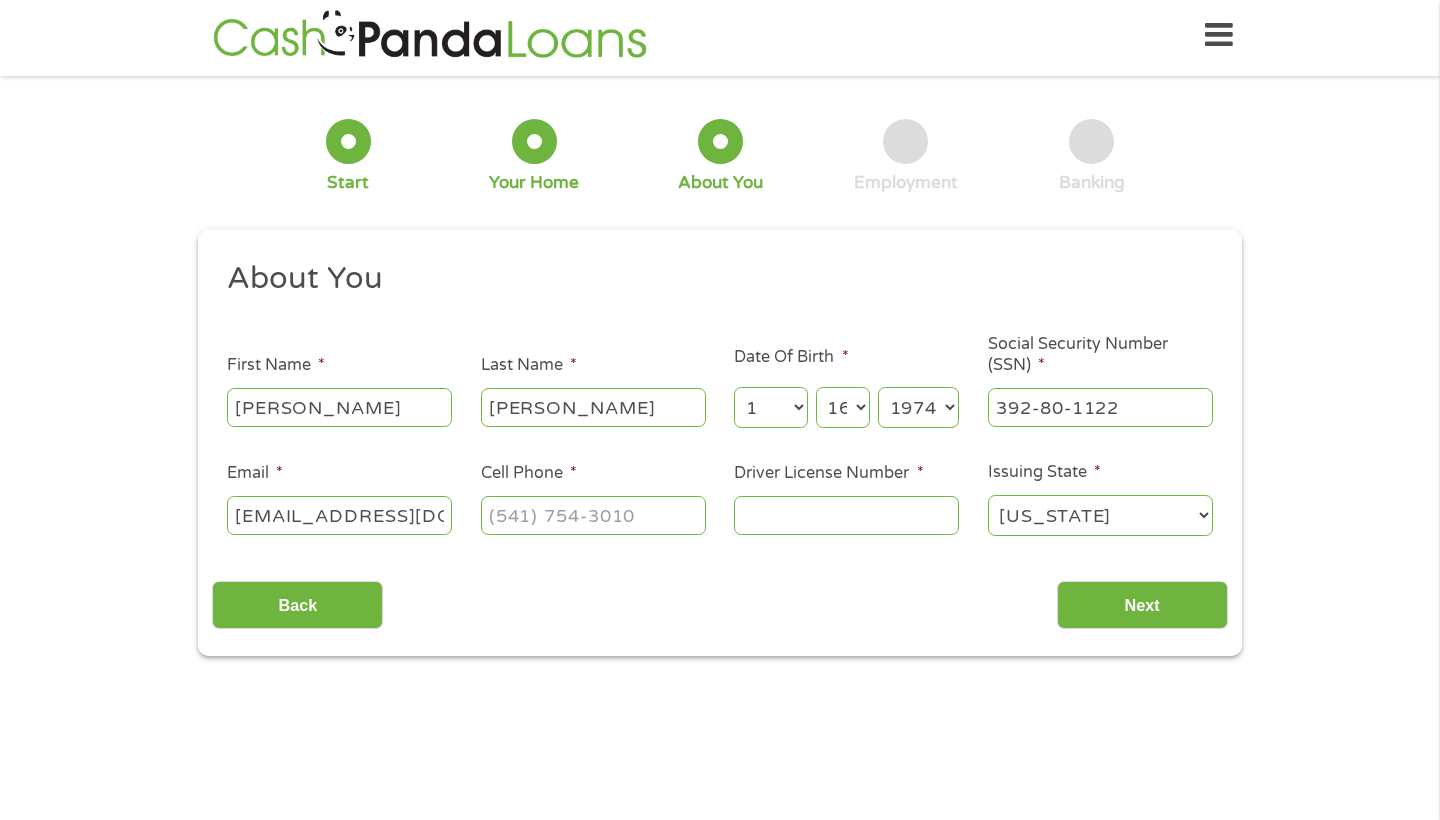 type on "[EMAIL_ADDRESS][DOMAIN_NAME]" 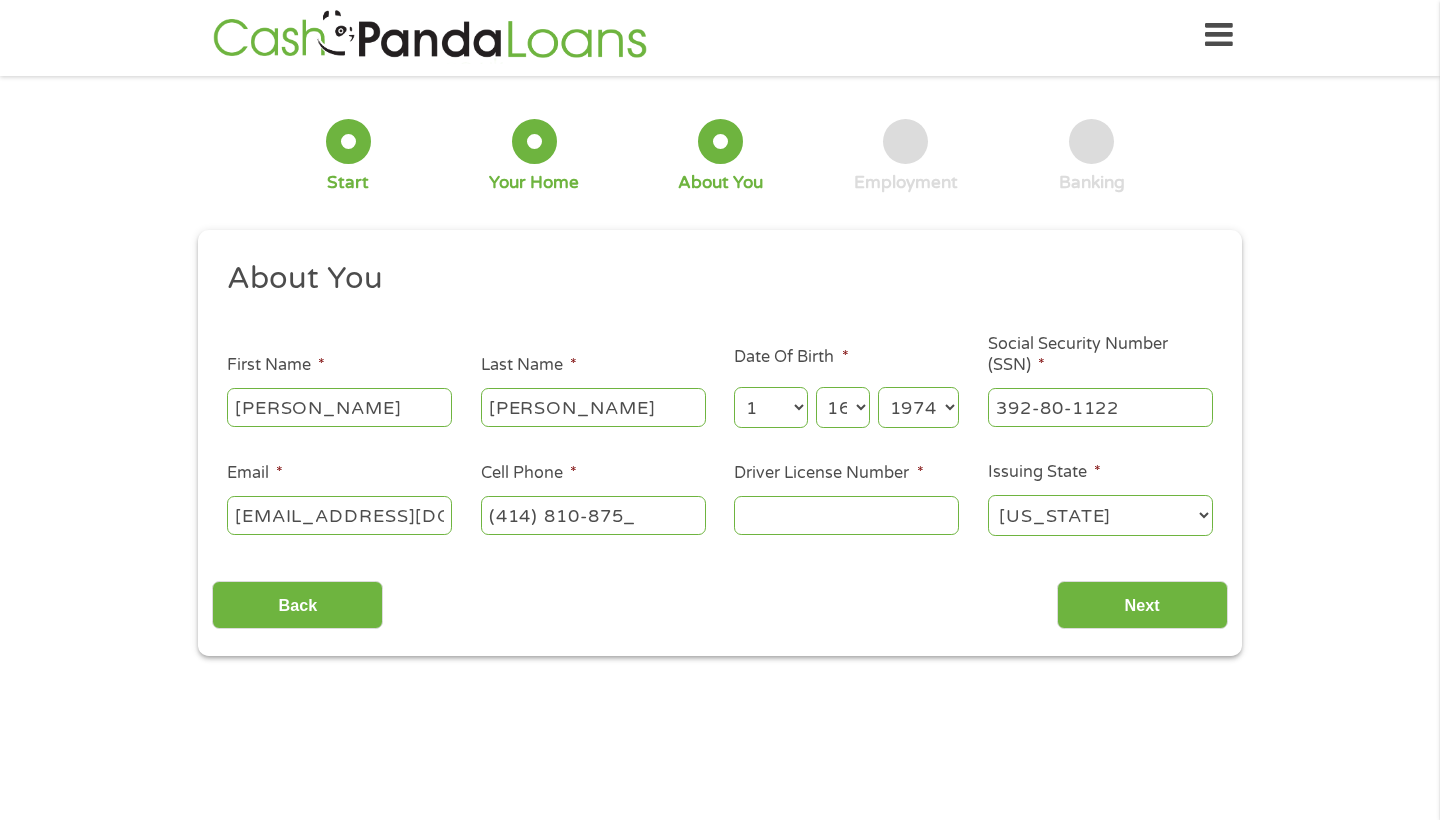type on "[PHONE_NUMBER]" 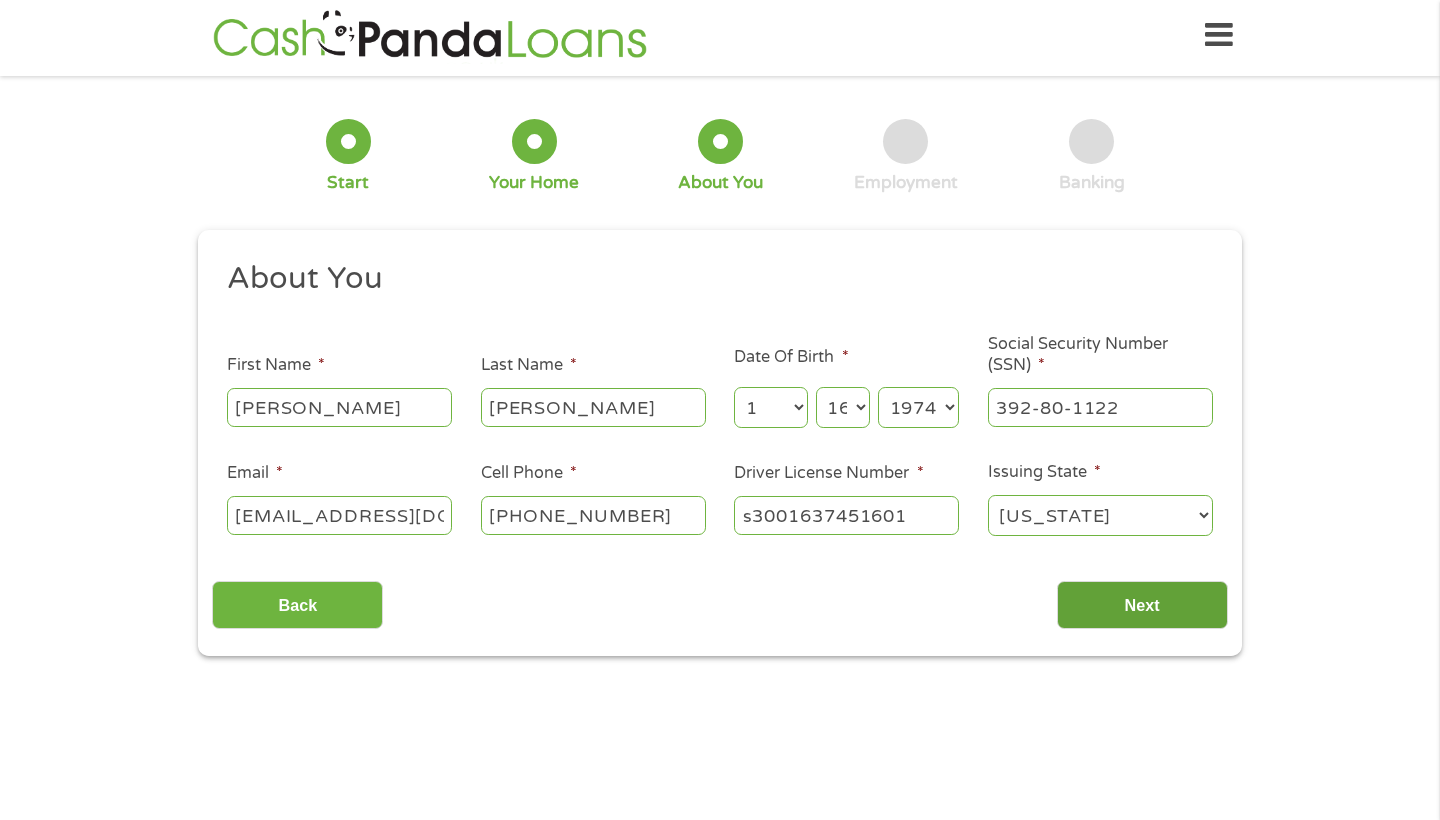 type on "s3001637451601" 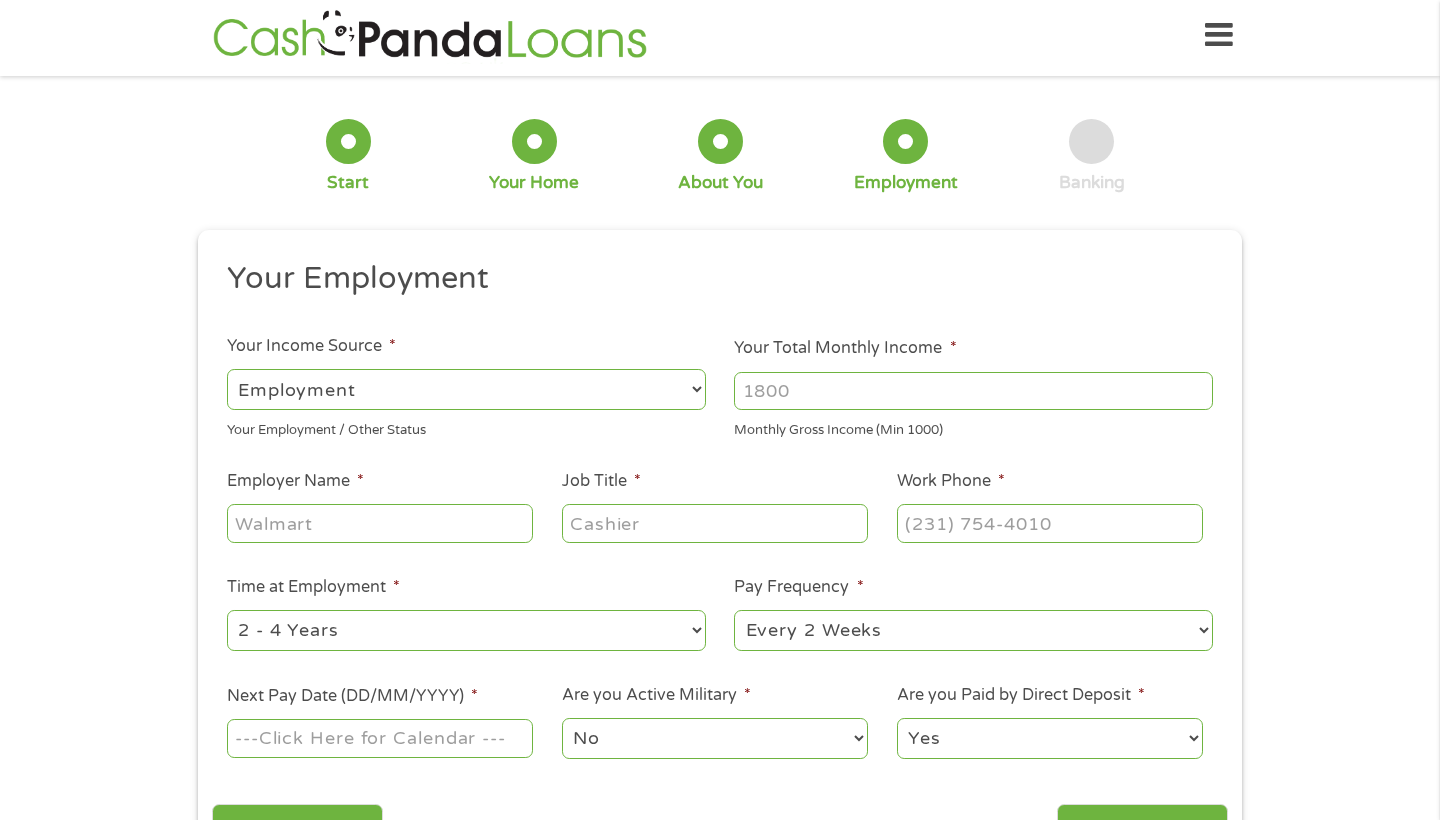 scroll, scrollTop: 8, scrollLeft: 8, axis: both 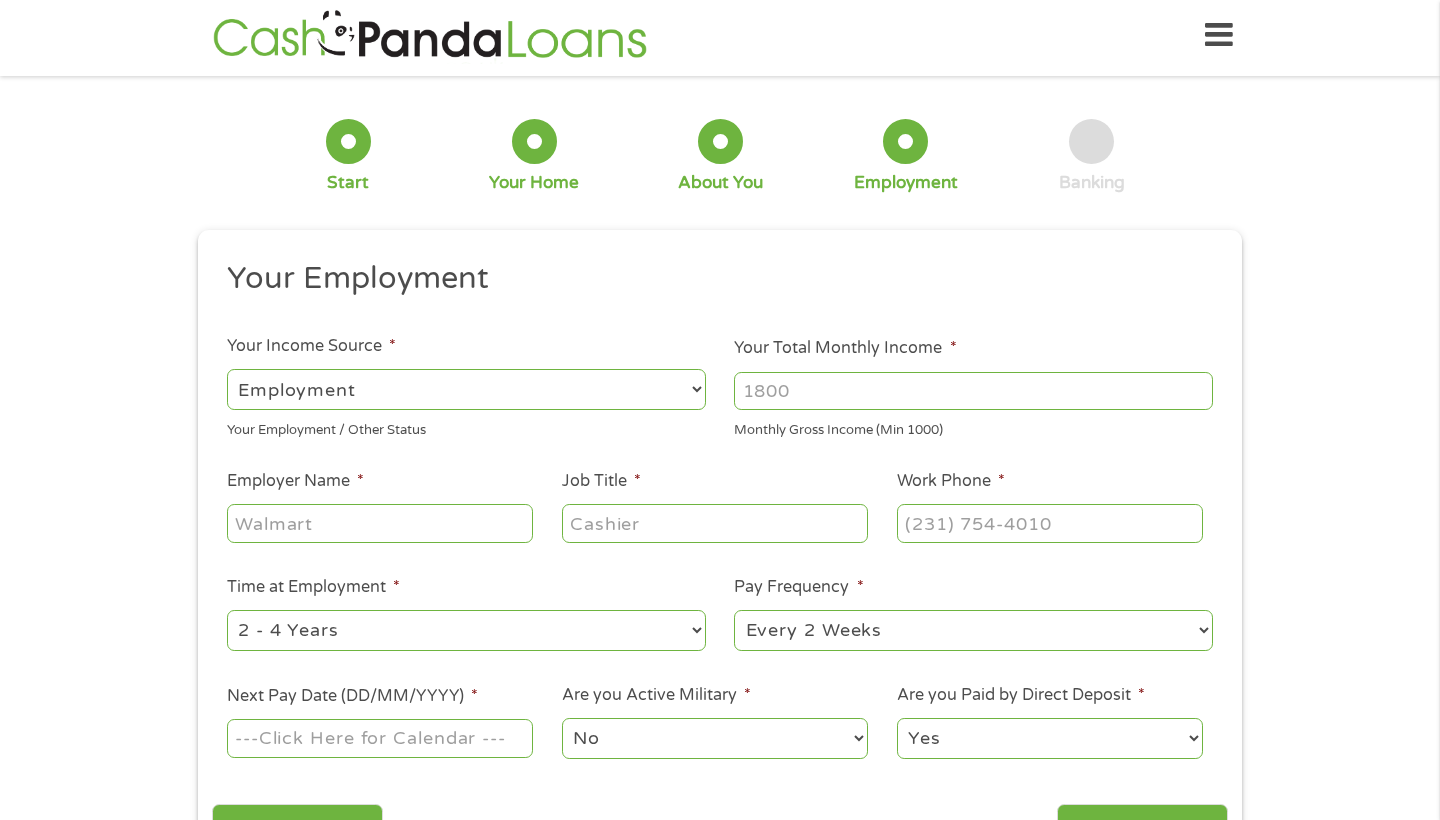 click on "Your Total Monthly Income *" at bounding box center (973, 391) 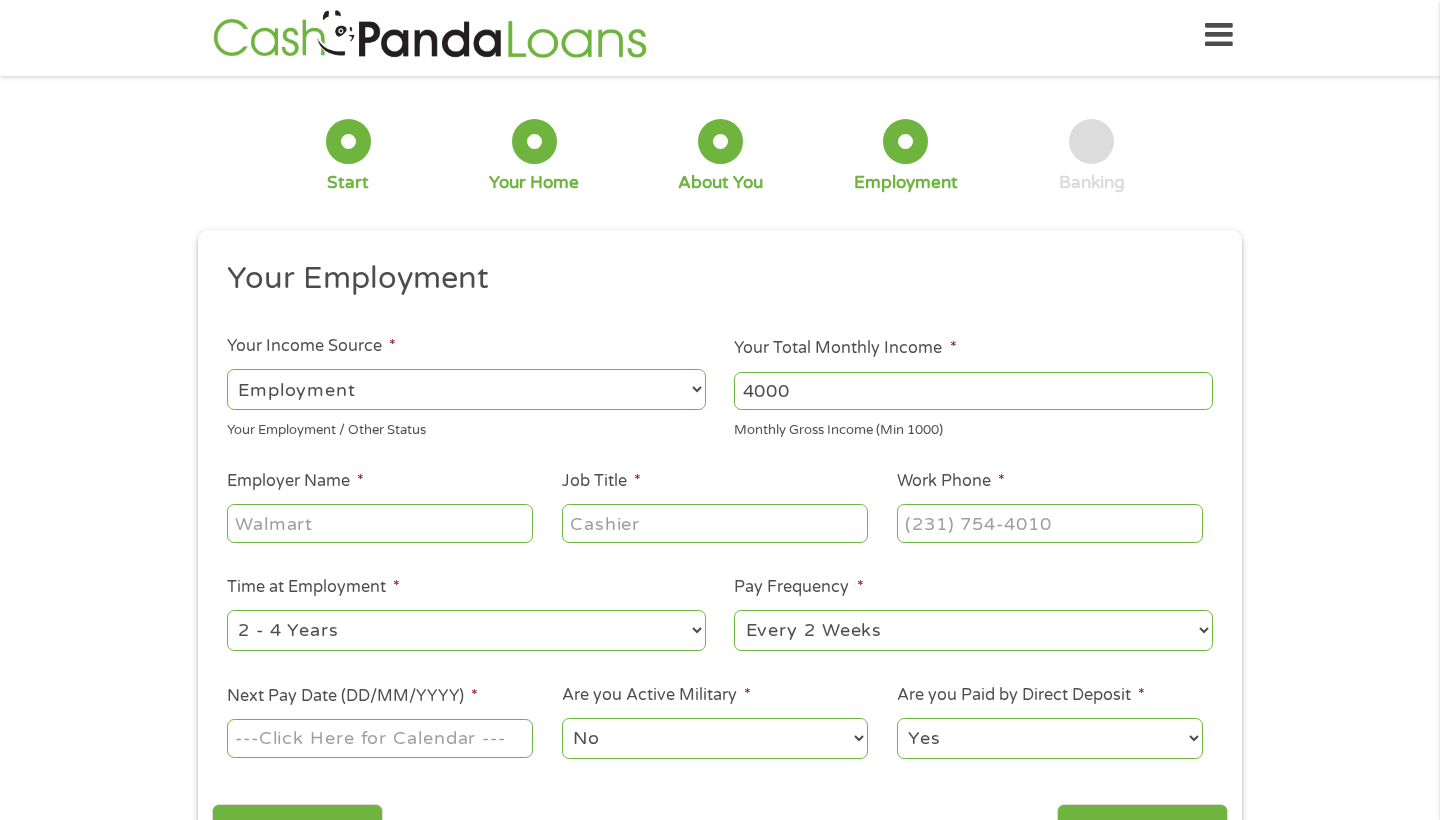 type on "4000" 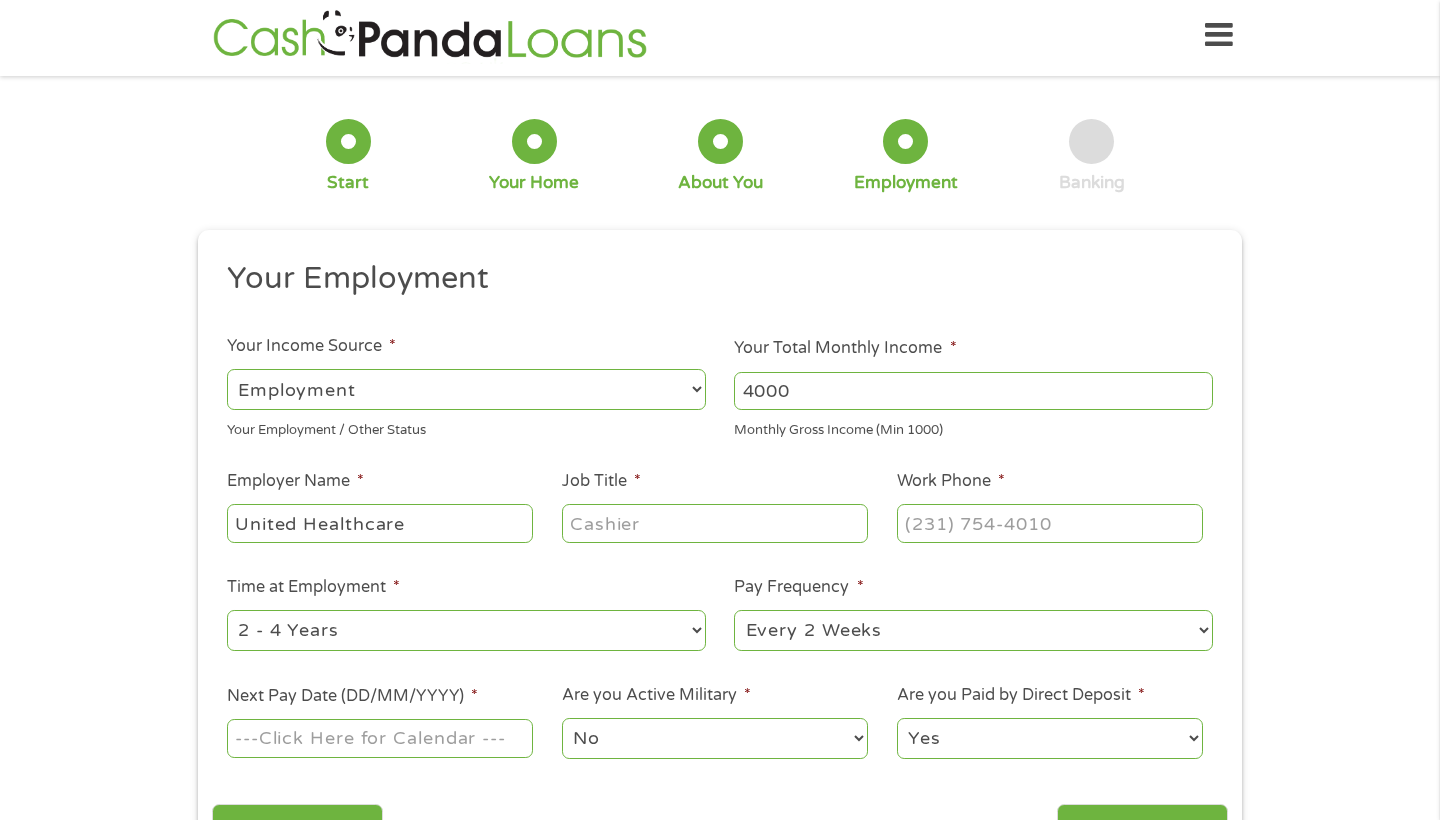 type on "United Healthcare" 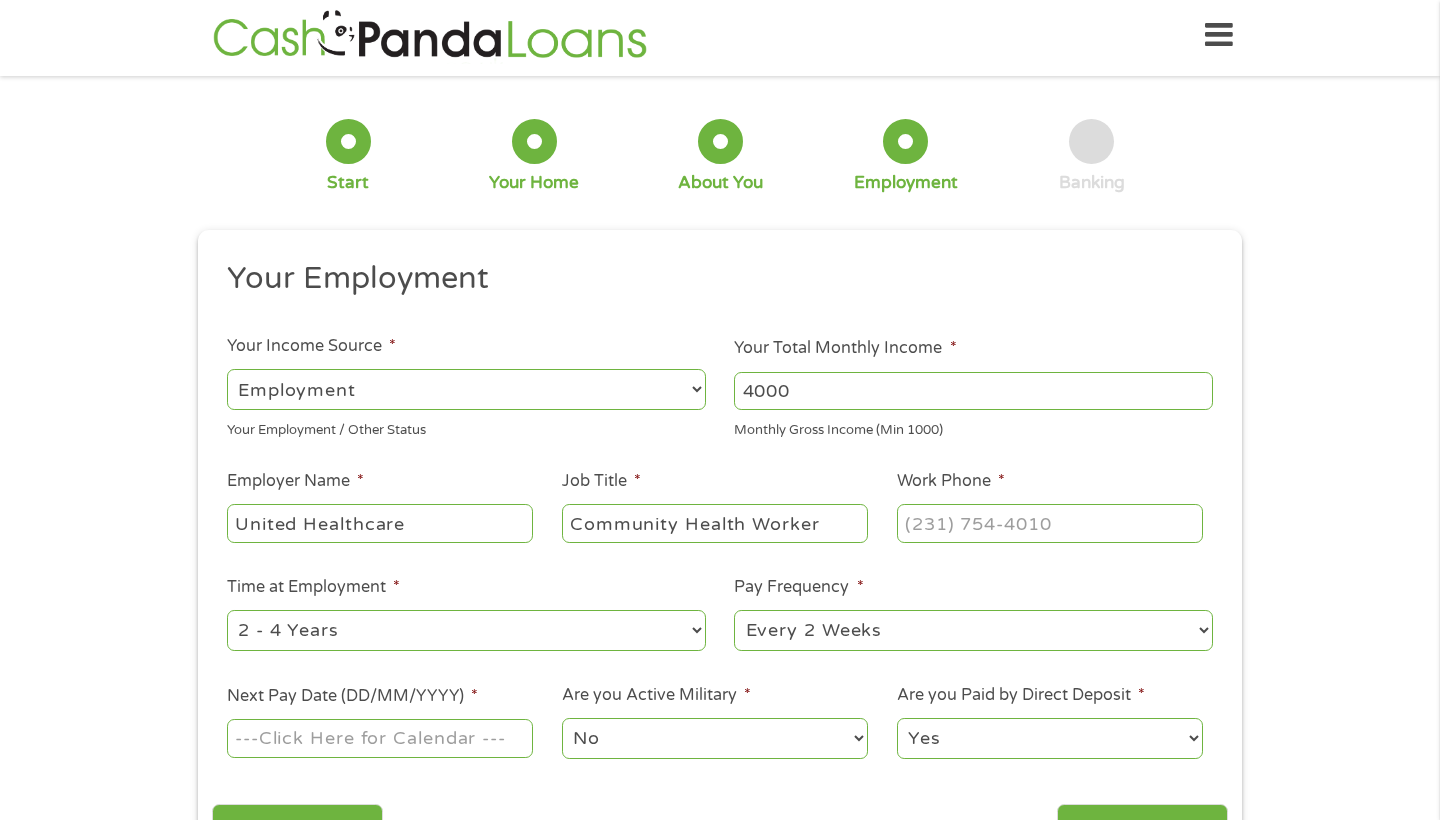 type on "Community Health Worker" 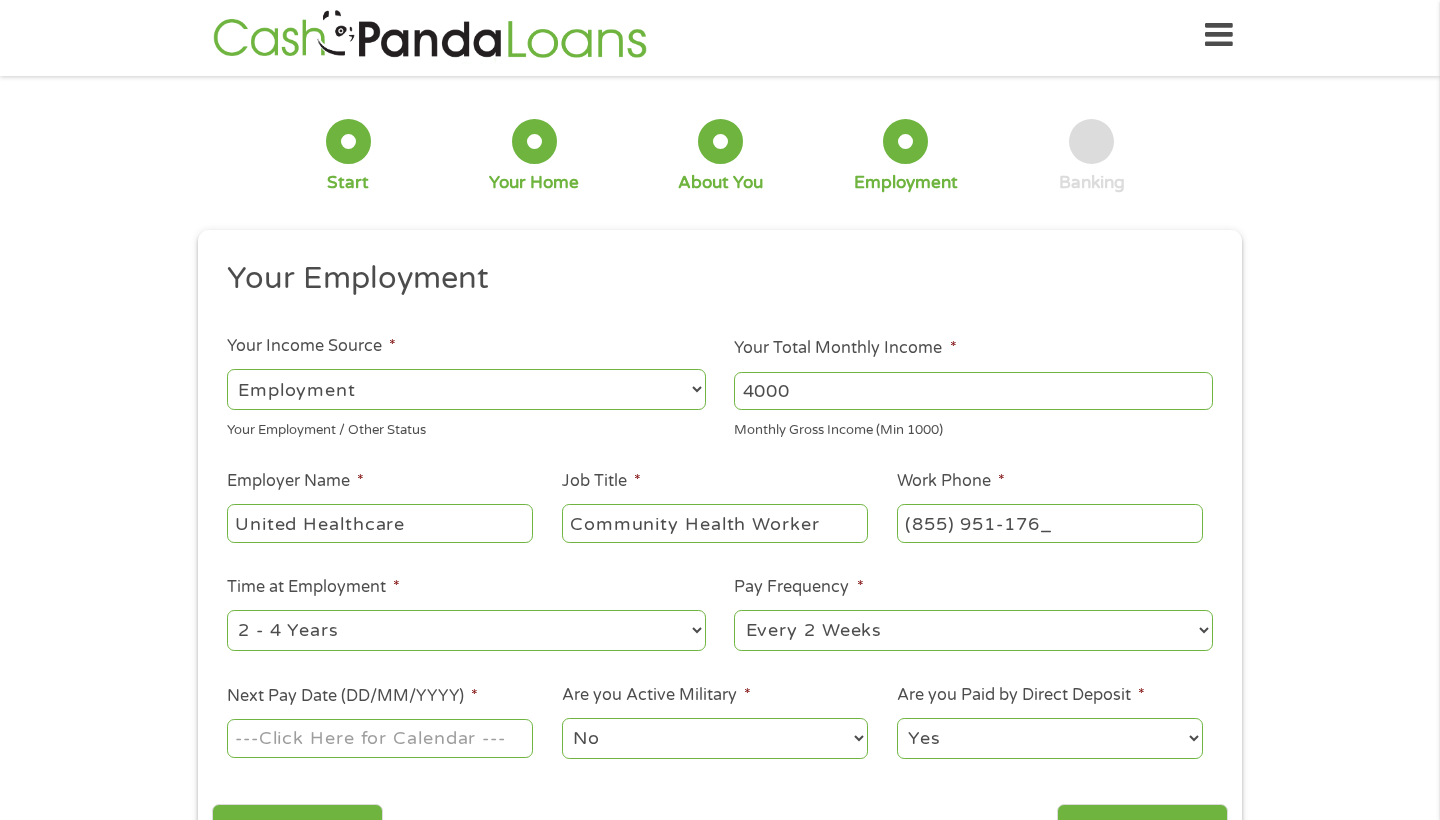 type on "[PHONE_NUMBER]" 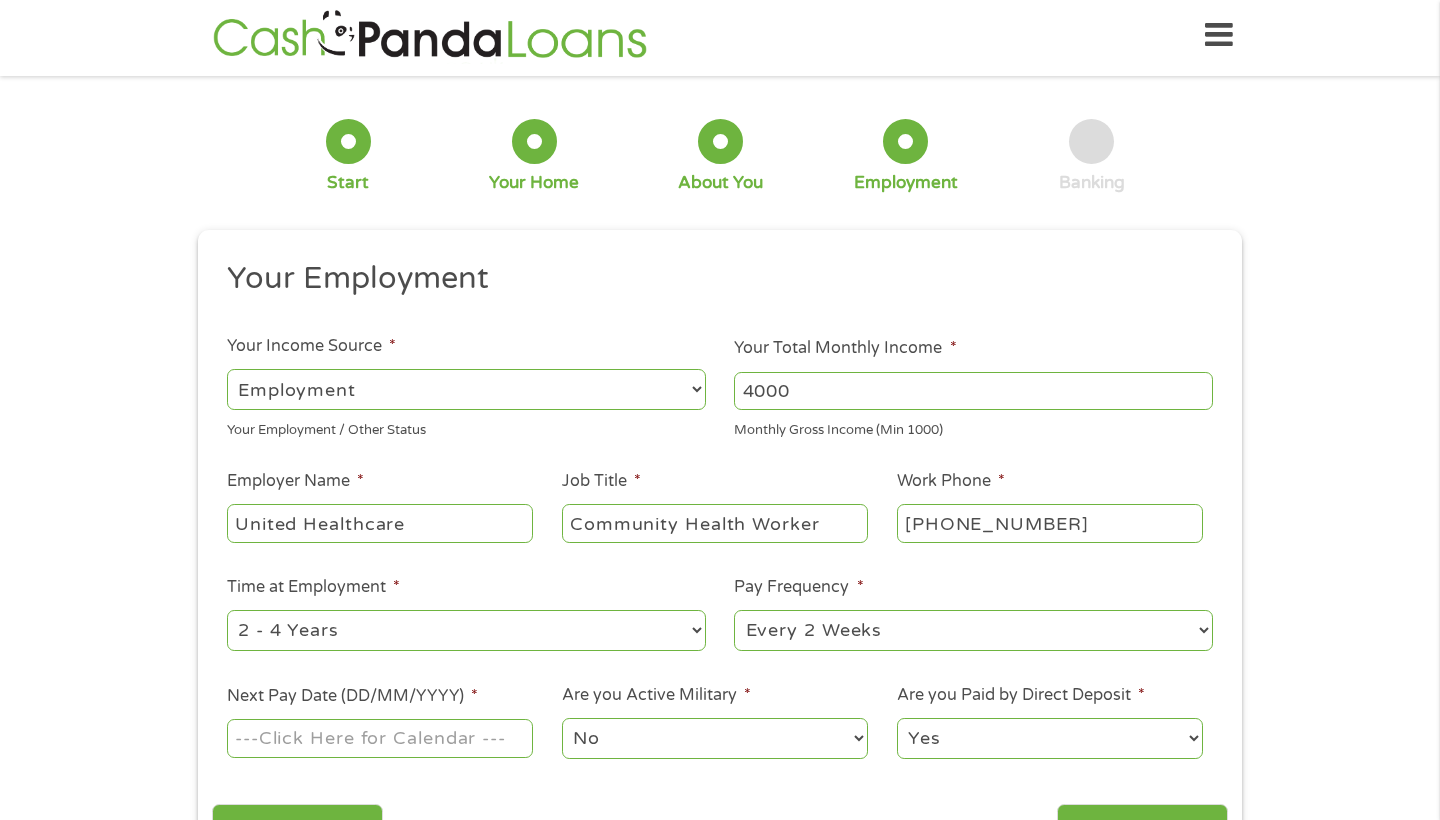 click on "Next Pay Date (DD/MM/YYYY) *" at bounding box center [380, 738] 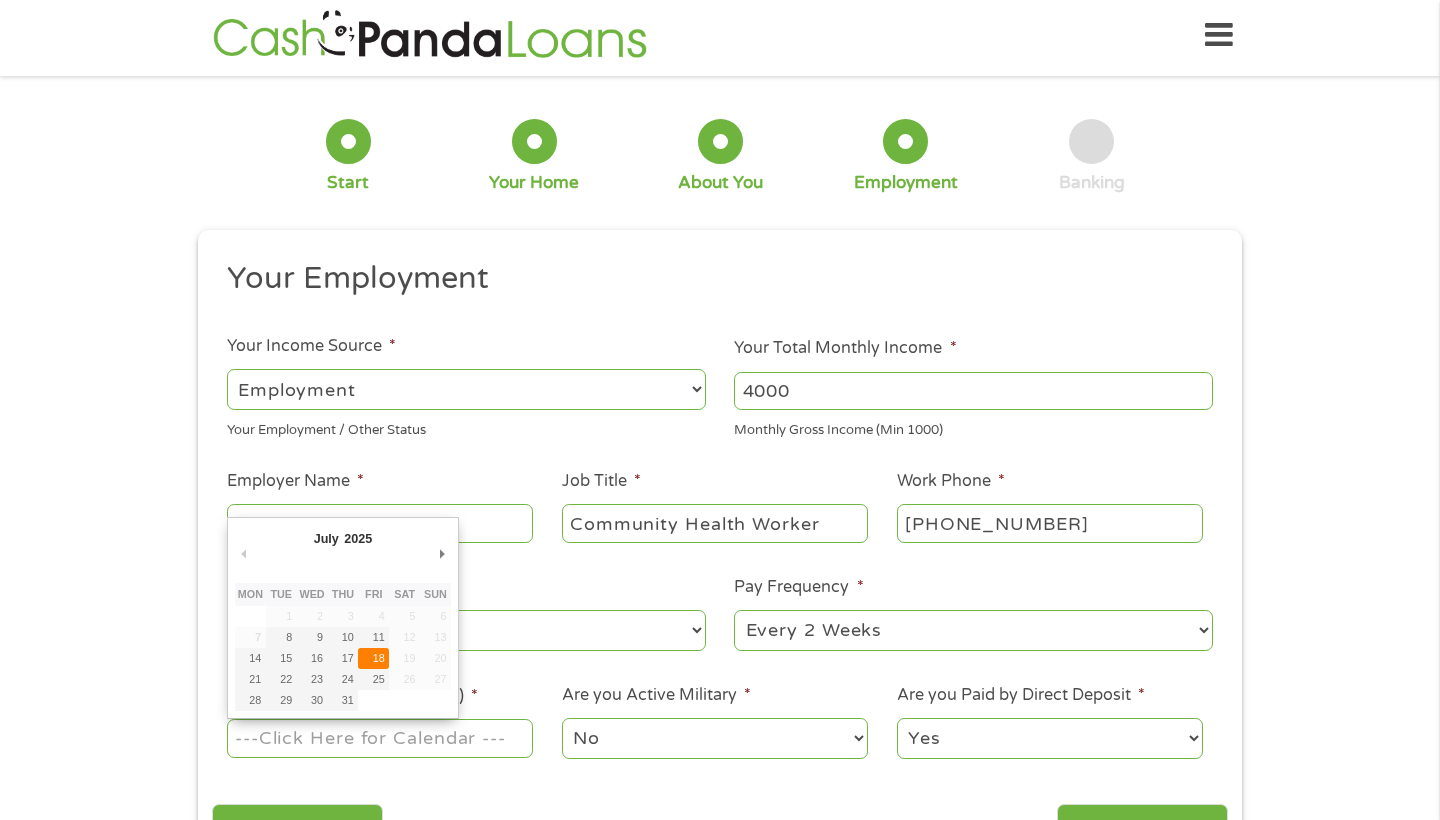 type on "[DATE]" 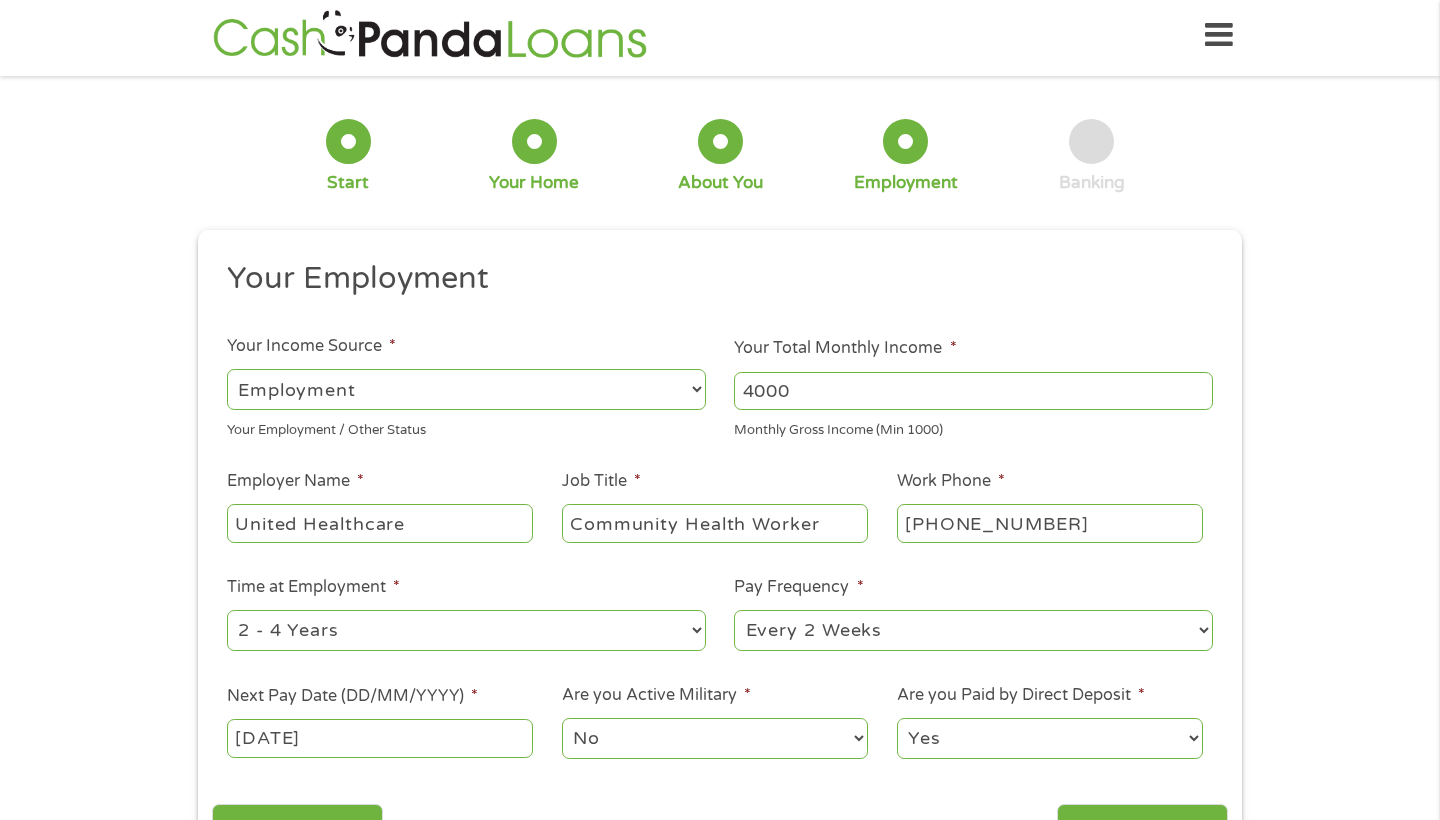 click on "1         Start   2         Your Home   3         About You   4         Employment   5         Banking   6
This field is hidden when viewing the form gclid This field is hidden when viewing the form Referrer [URL][DOMAIN_NAME] This field is hidden when viewing the form Source This field is hidden when viewing the form Campaign This field is hidden when viewing the form Medium This field is hidden when viewing the form adgroup This field is hidden when viewing the form creative This field is hidden when viewing the form position This field is hidden when viewing the form keyword This field is hidden when viewing the form matchtype This field is hidden when viewing the form device This field is hidden when viewing the form network This field is hidden when viewing the form email quality score 0.95
No fees!
Secured Site!
No Paperwork!" at bounding box center [720, 484] 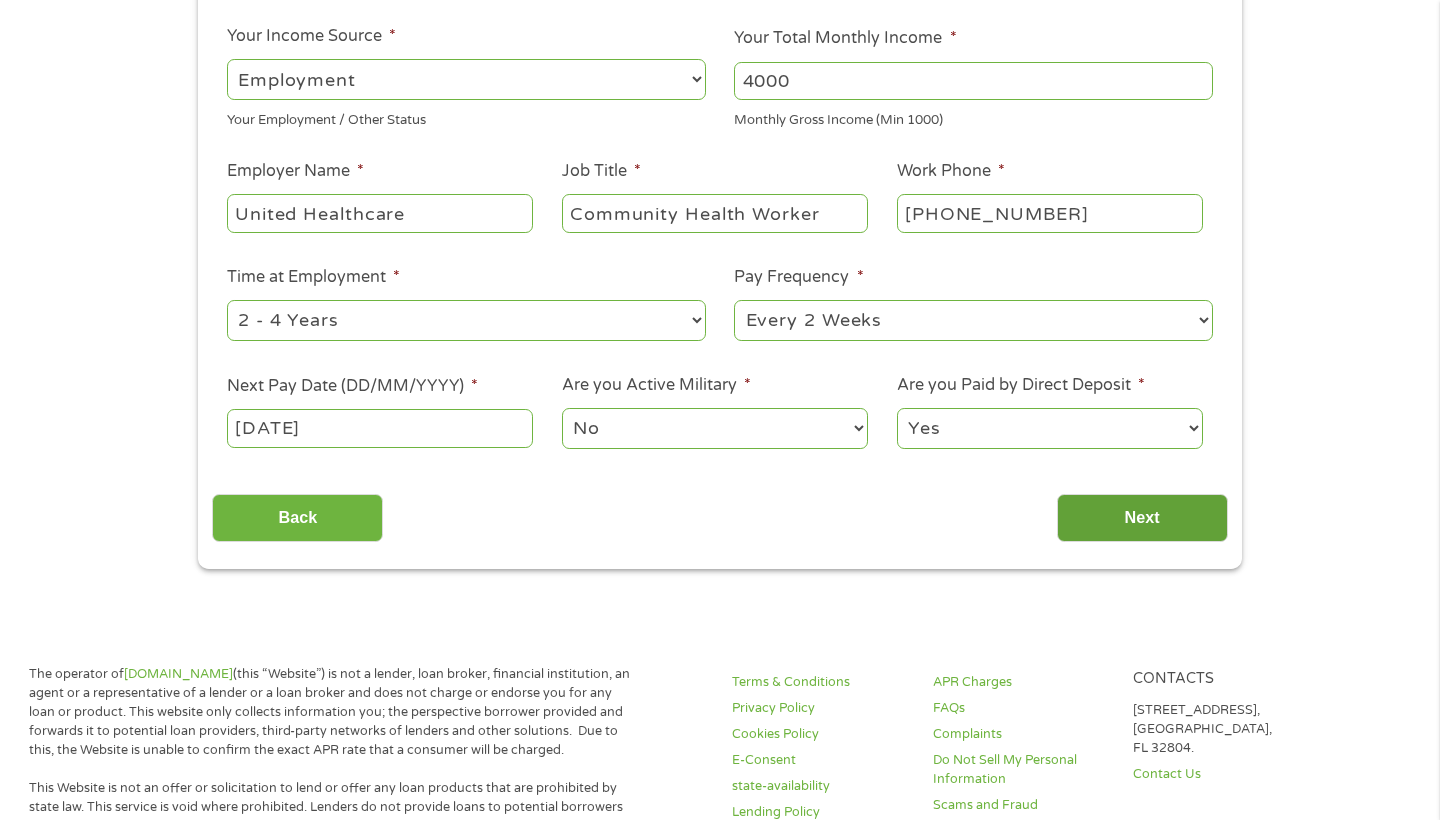 scroll, scrollTop: 332, scrollLeft: 0, axis: vertical 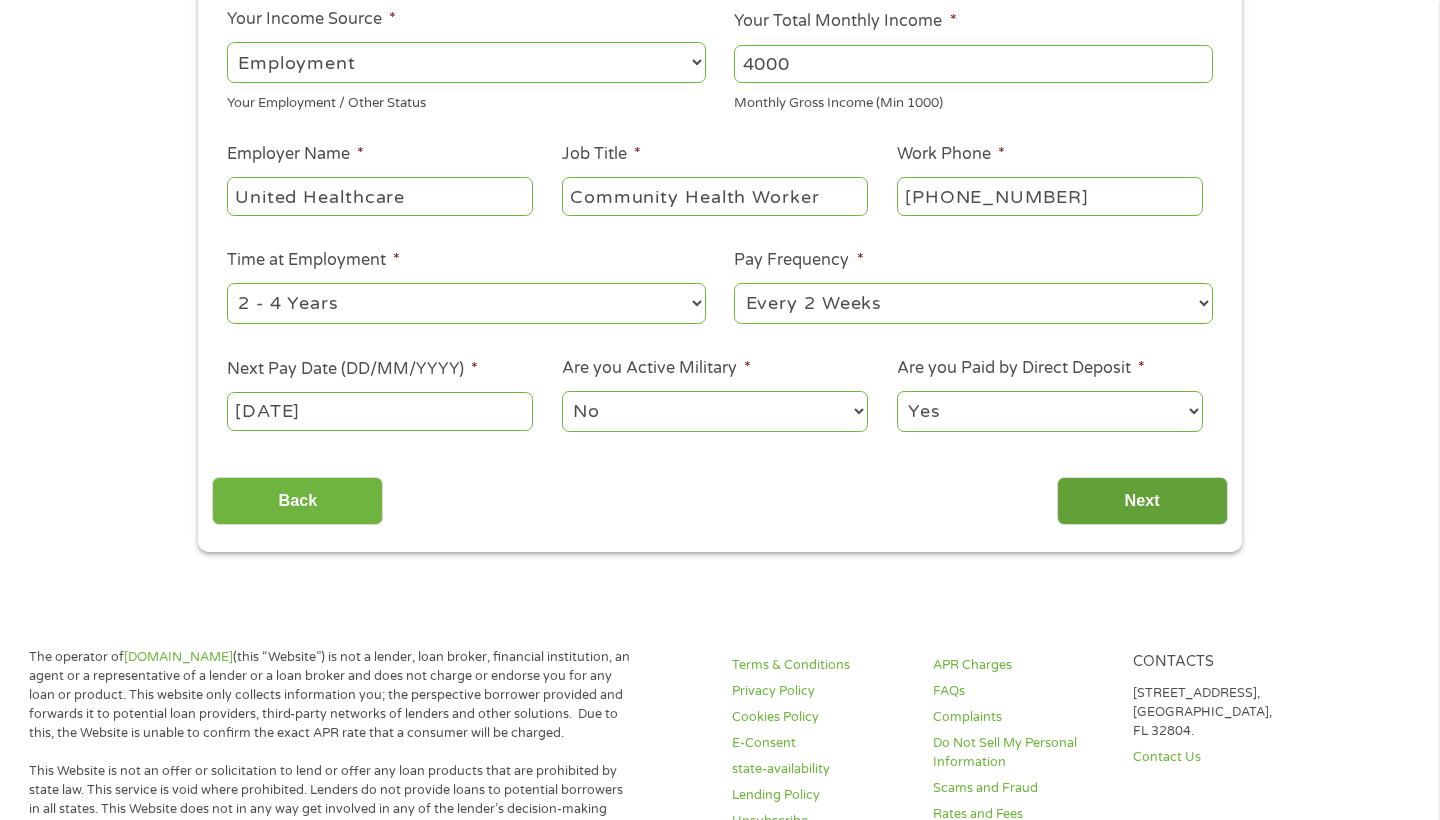click on "Next" at bounding box center [1142, 501] 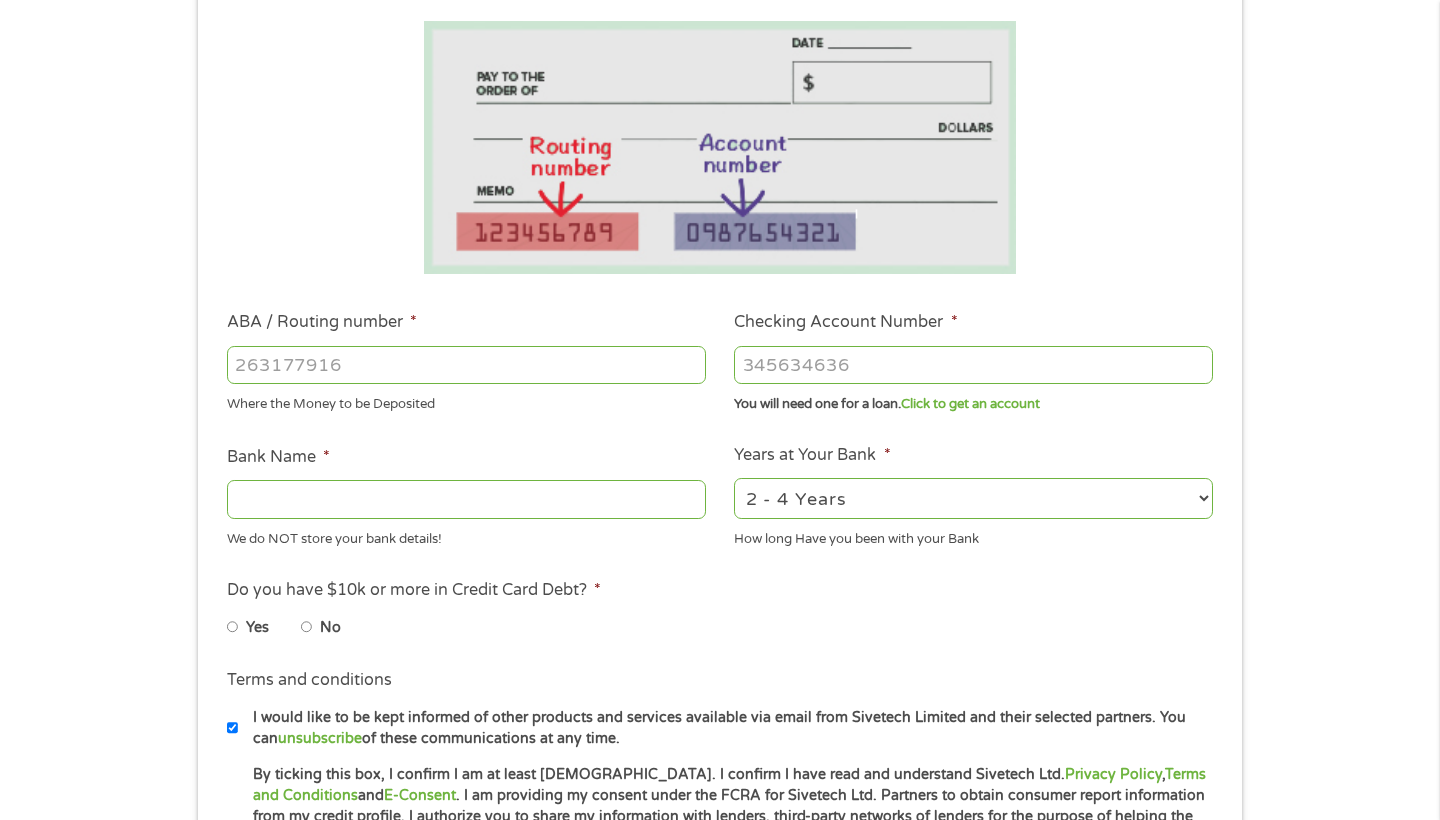 scroll, scrollTop: 37, scrollLeft: 0, axis: vertical 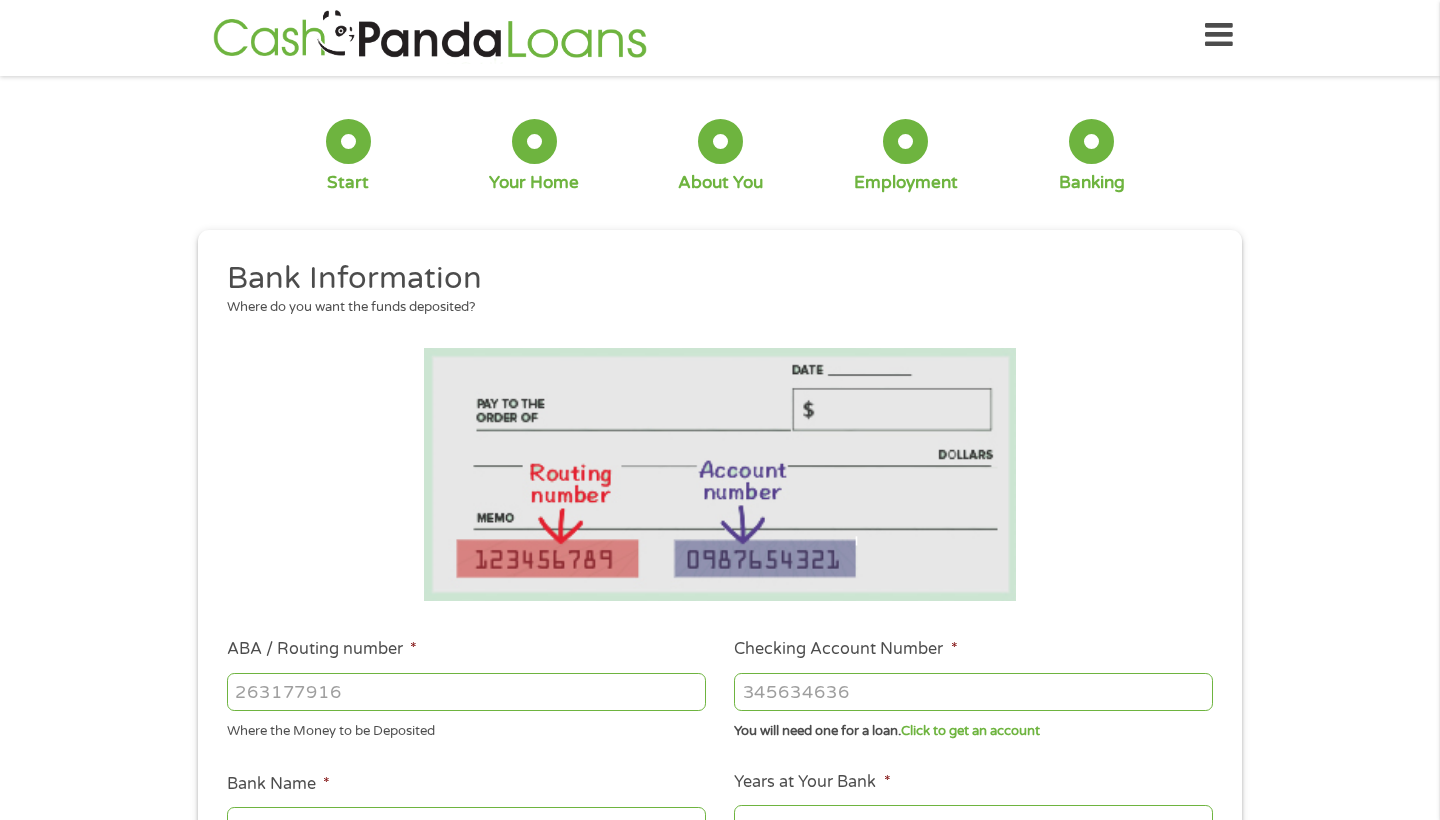click on "ABA / Routing number *" at bounding box center (466, 692) 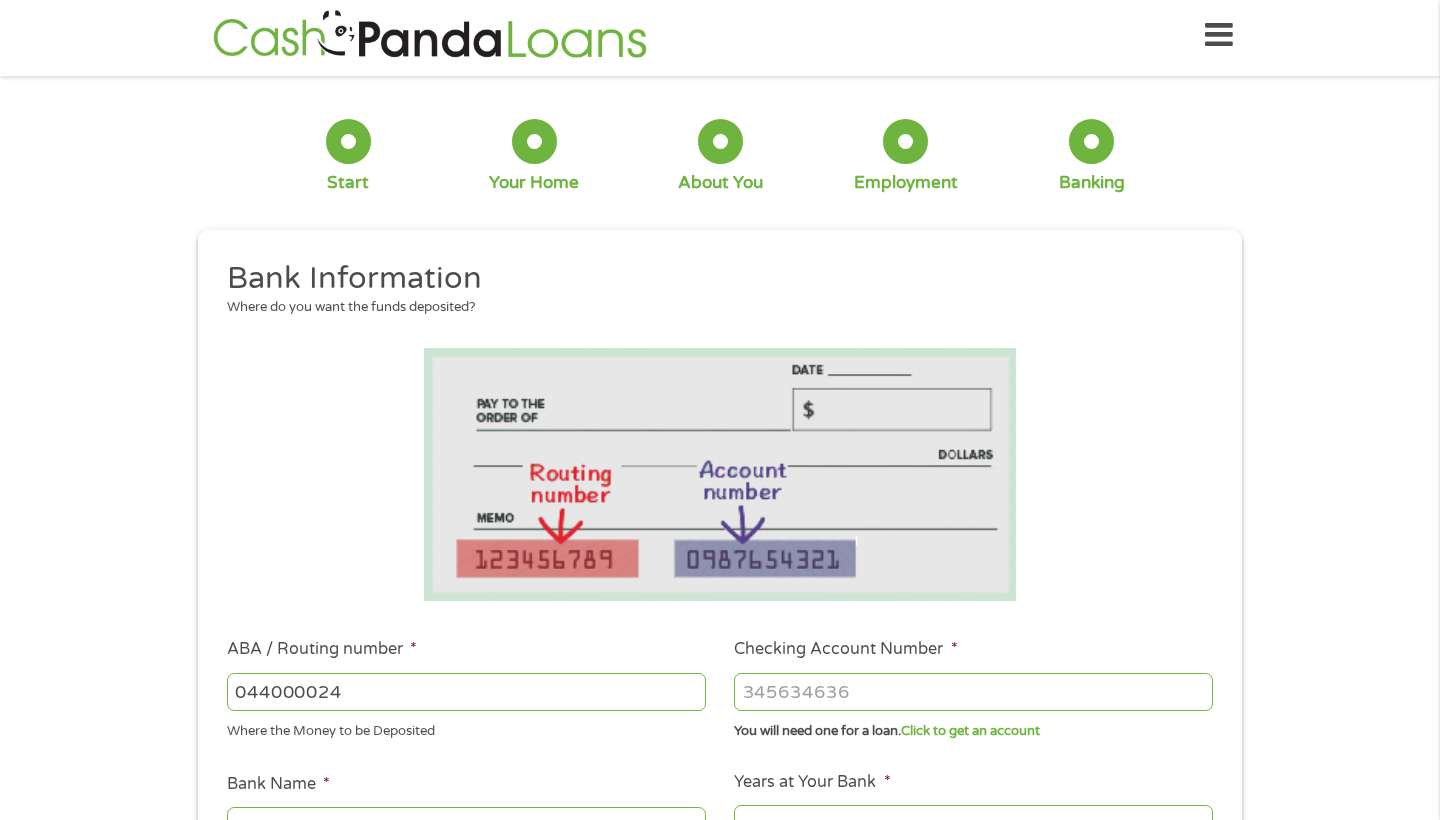 type on "044000024" 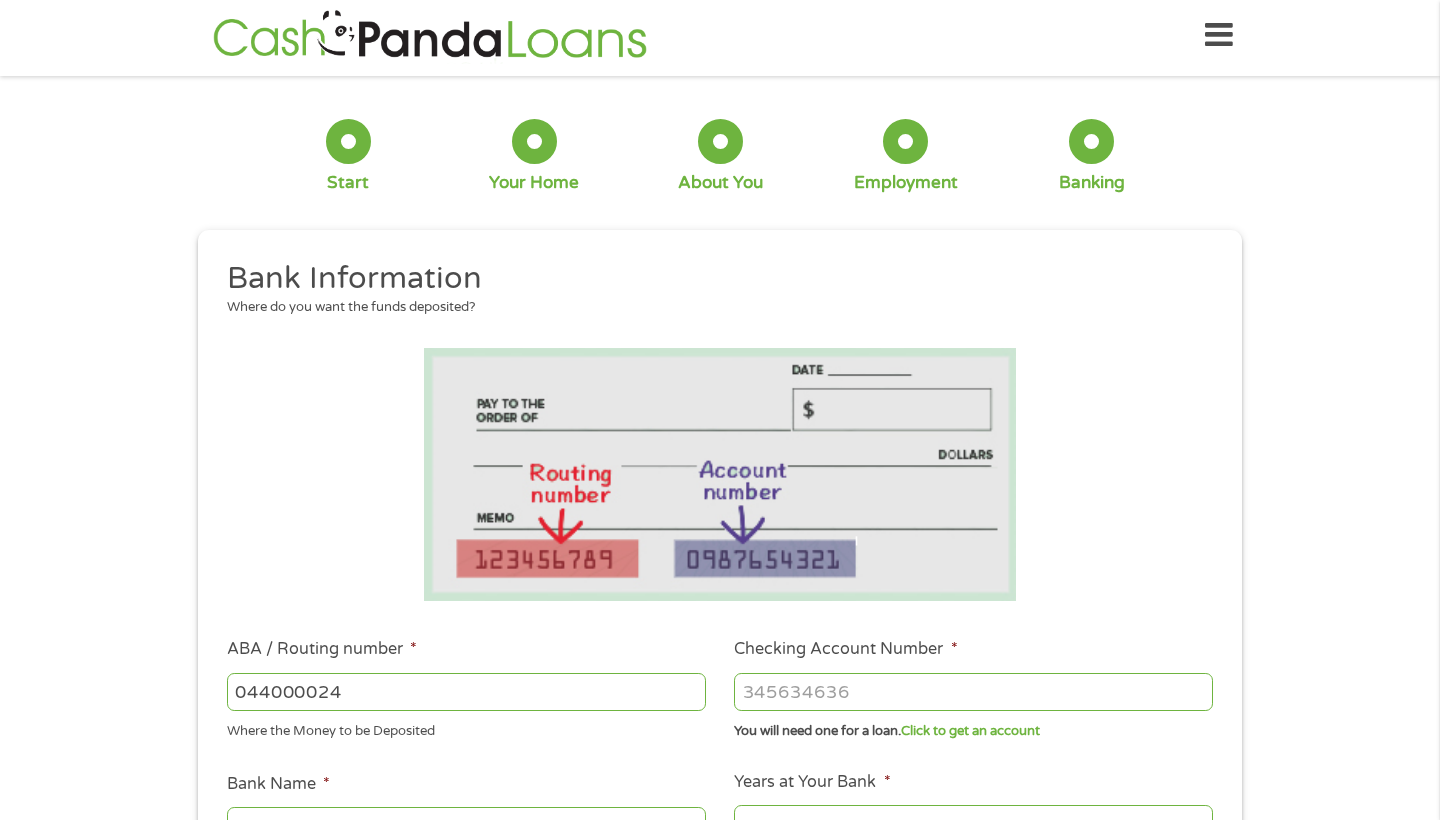 type on "HUNTINGTON NATIONAL BANK" 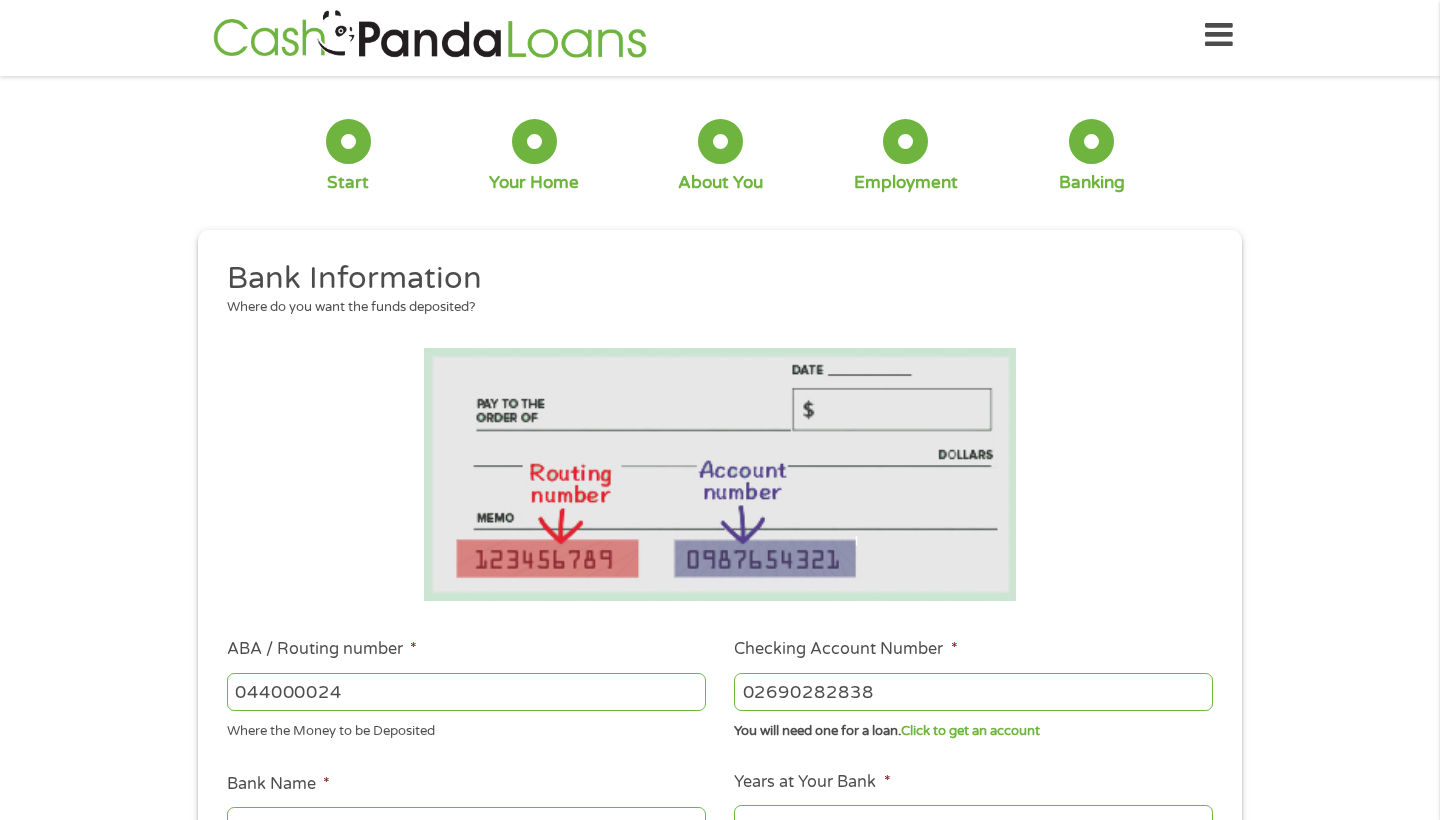 type on "02690282838" 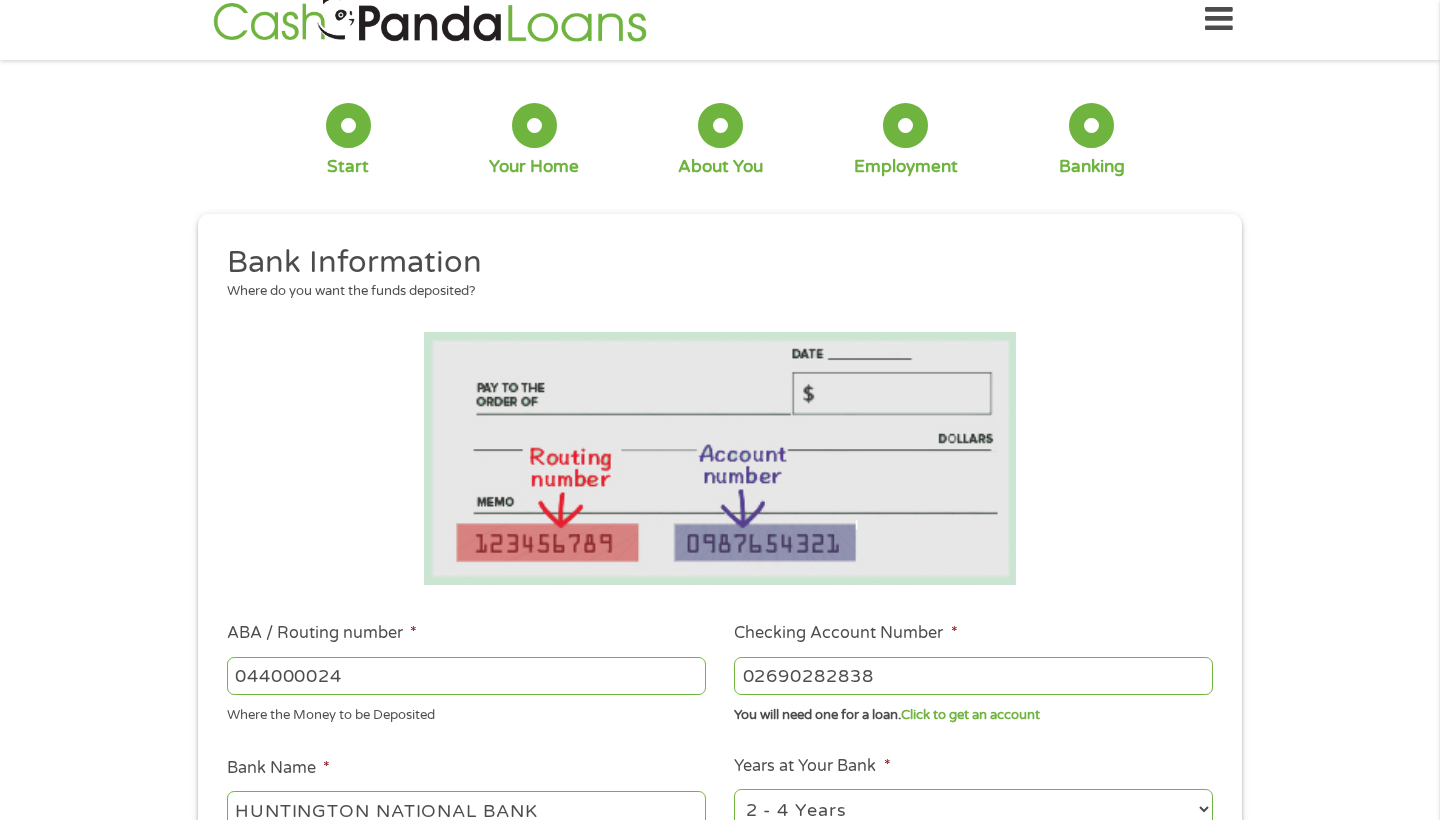 scroll, scrollTop: 29, scrollLeft: 0, axis: vertical 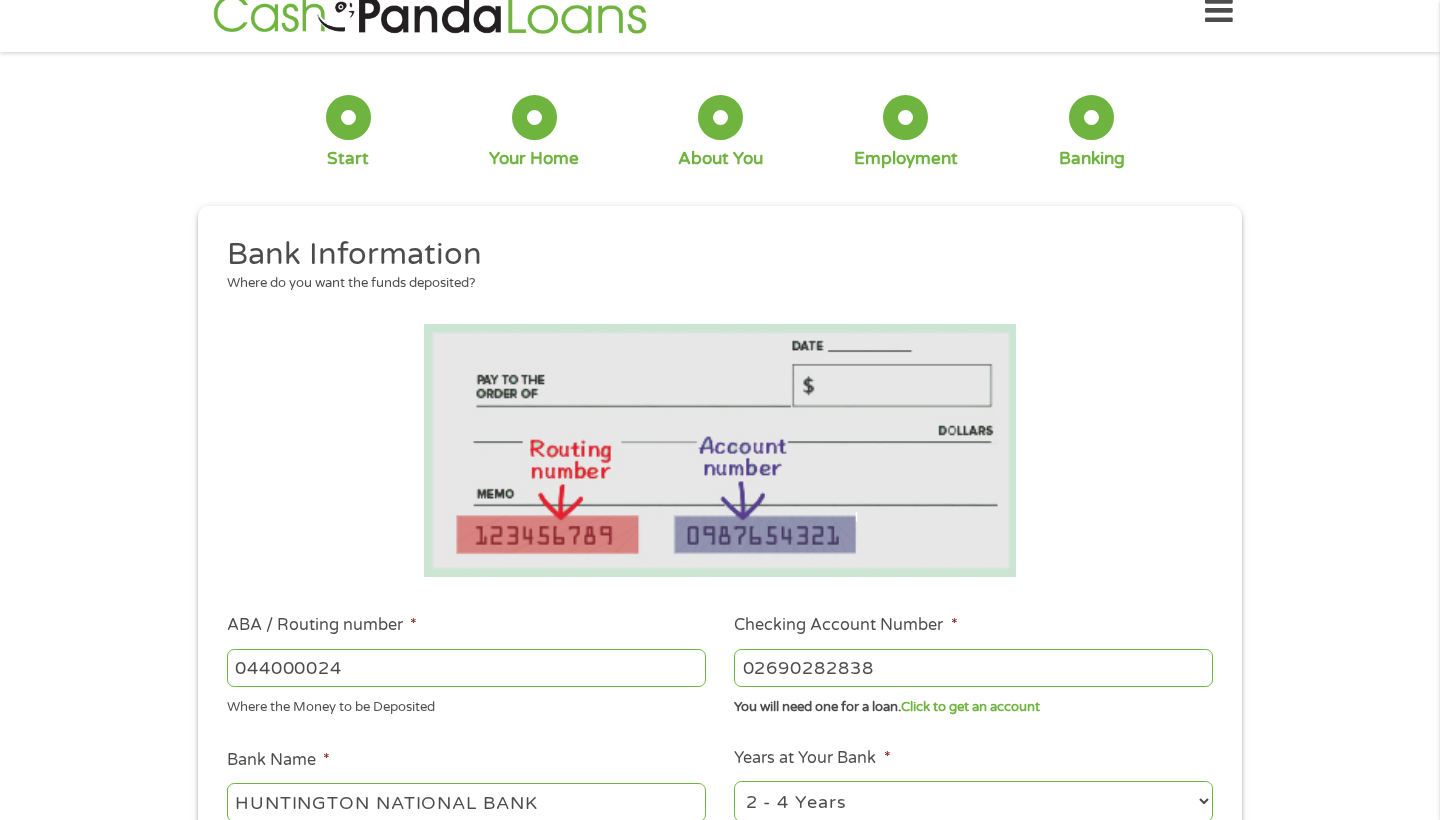 click on "1         Start   2         Your Home   3         About You   4         Employment   5         Banking   6
This field is hidden when viewing the form gclid This field is hidden when viewing the form Referrer [URL][DOMAIN_NAME] This field is hidden when viewing the form Source This field is hidden when viewing the form Campaign This field is hidden when viewing the form Medium This field is hidden when viewing the form adgroup This field is hidden when viewing the form creative This field is hidden when viewing the form position This field is hidden when viewing the form keyword This field is hidden when viewing the form matchtype This field is hidden when viewing the form device This field is hidden when viewing the form network This field is hidden when viewing the form email quality score 0.95
No fees!
Secured Site!
No Paperwork!" at bounding box center [720, 682] 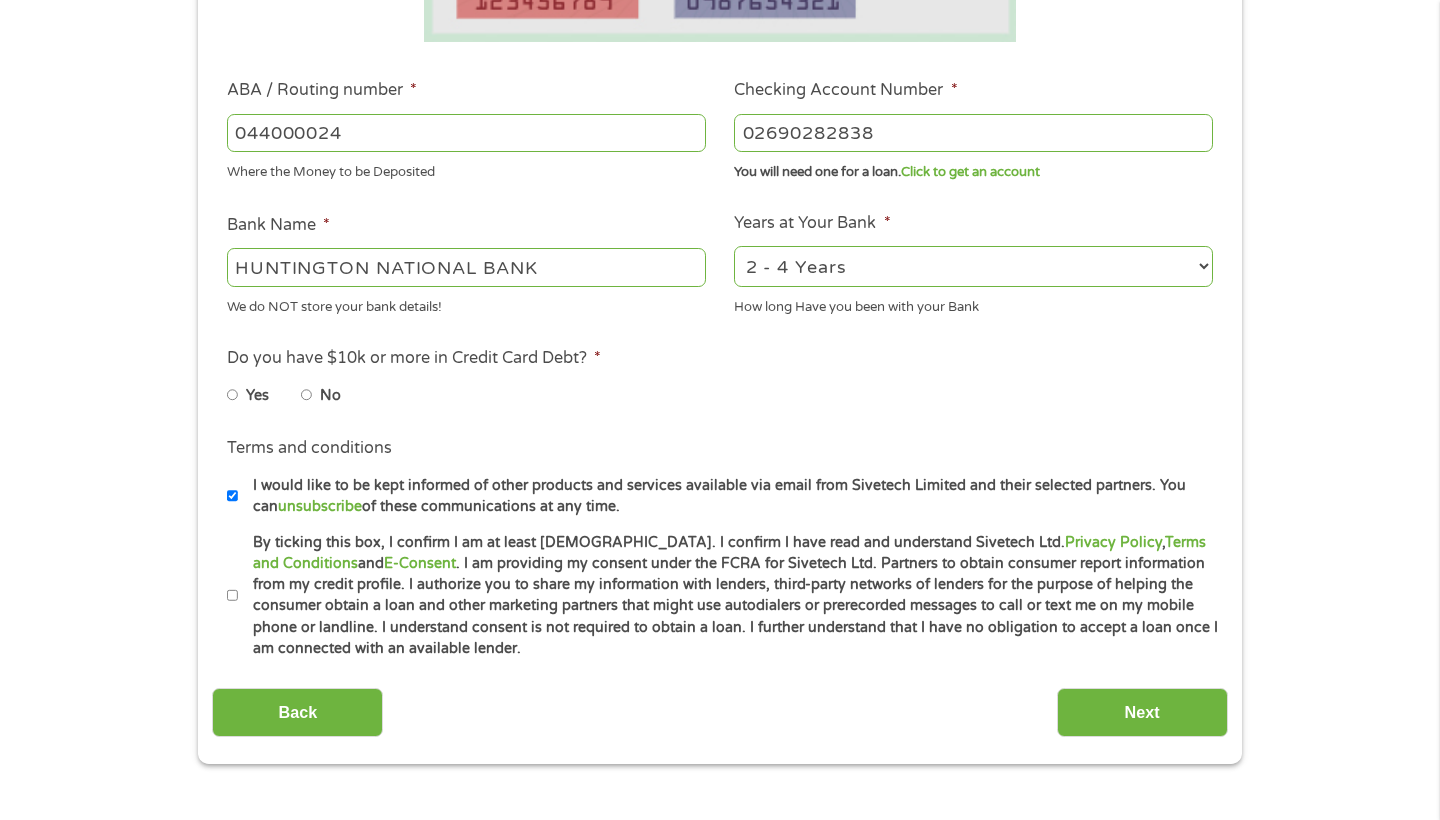 scroll, scrollTop: 567, scrollLeft: 0, axis: vertical 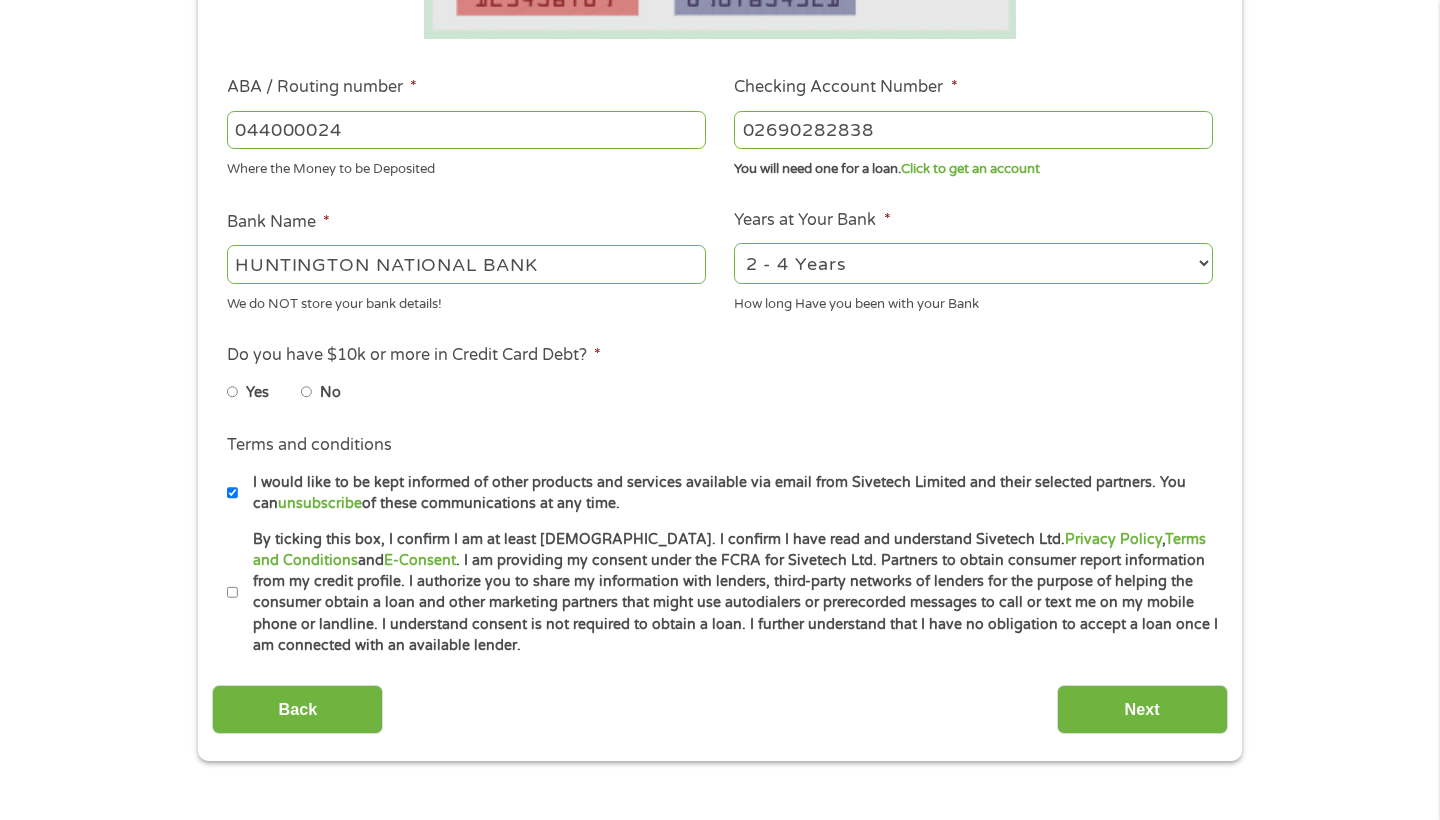 click on "No" at bounding box center [307, 392] 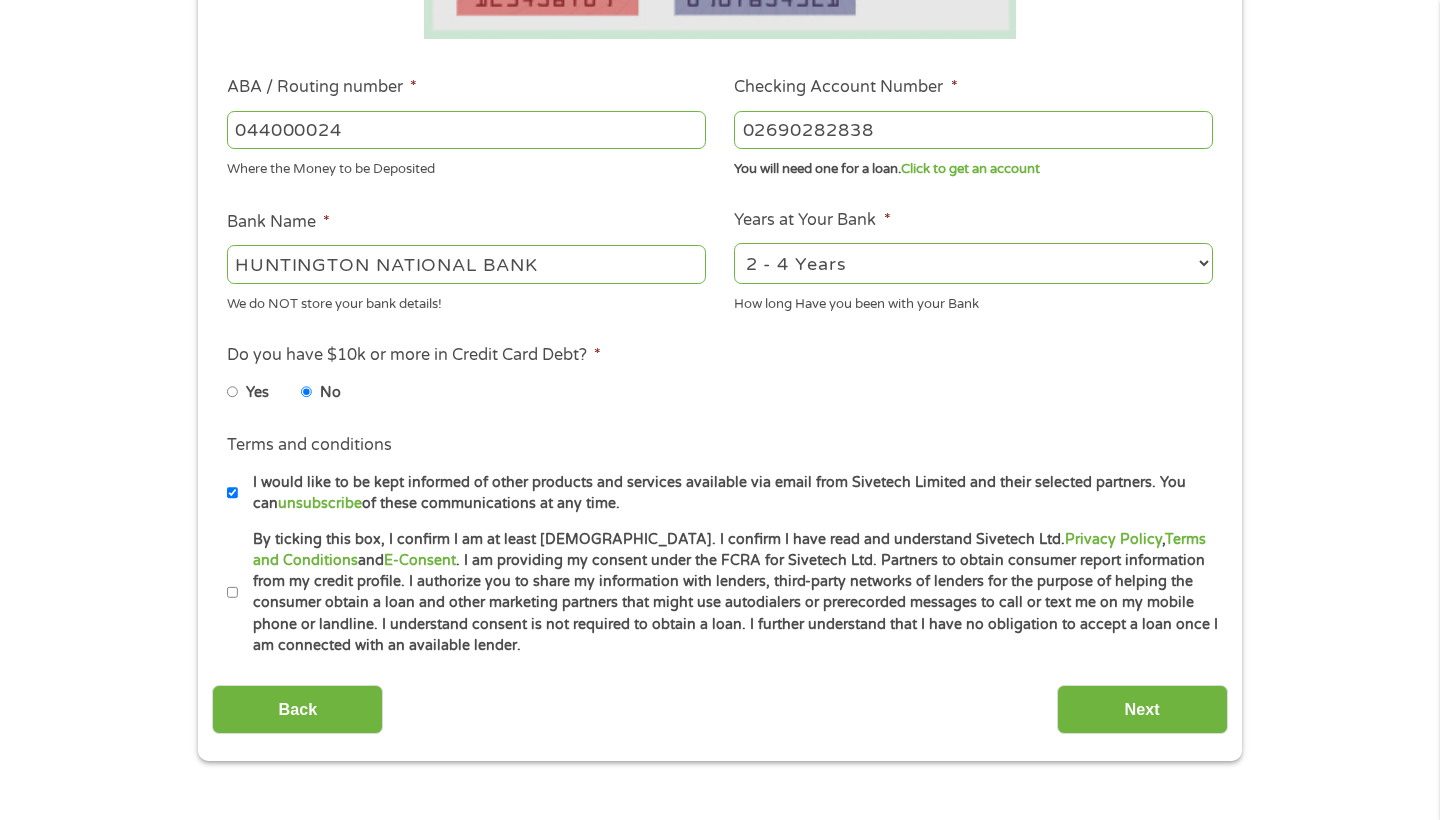 click on "By ticking this box, I confirm I am at least [DEMOGRAPHIC_DATA]. I confirm I have read and understand Sivetech Ltd.  Privacy Policy ,  Terms and Conditions  and  E-Consent . I am providing my consent under the FCRA for Sivetech Ltd. Partners to obtain consumer report information from my credit profile. I authorize you to share my information with lenders, third-party networks of lenders for the purpose of helping the consumer obtain a loan and other marketing partners that might use autodialers or prerecorded messages to call or text me on my mobile phone or landline. I understand consent is not required to obtain a loan. I further understand that I have no obligation to accept a loan once I am connected with an available lender." at bounding box center [233, 593] 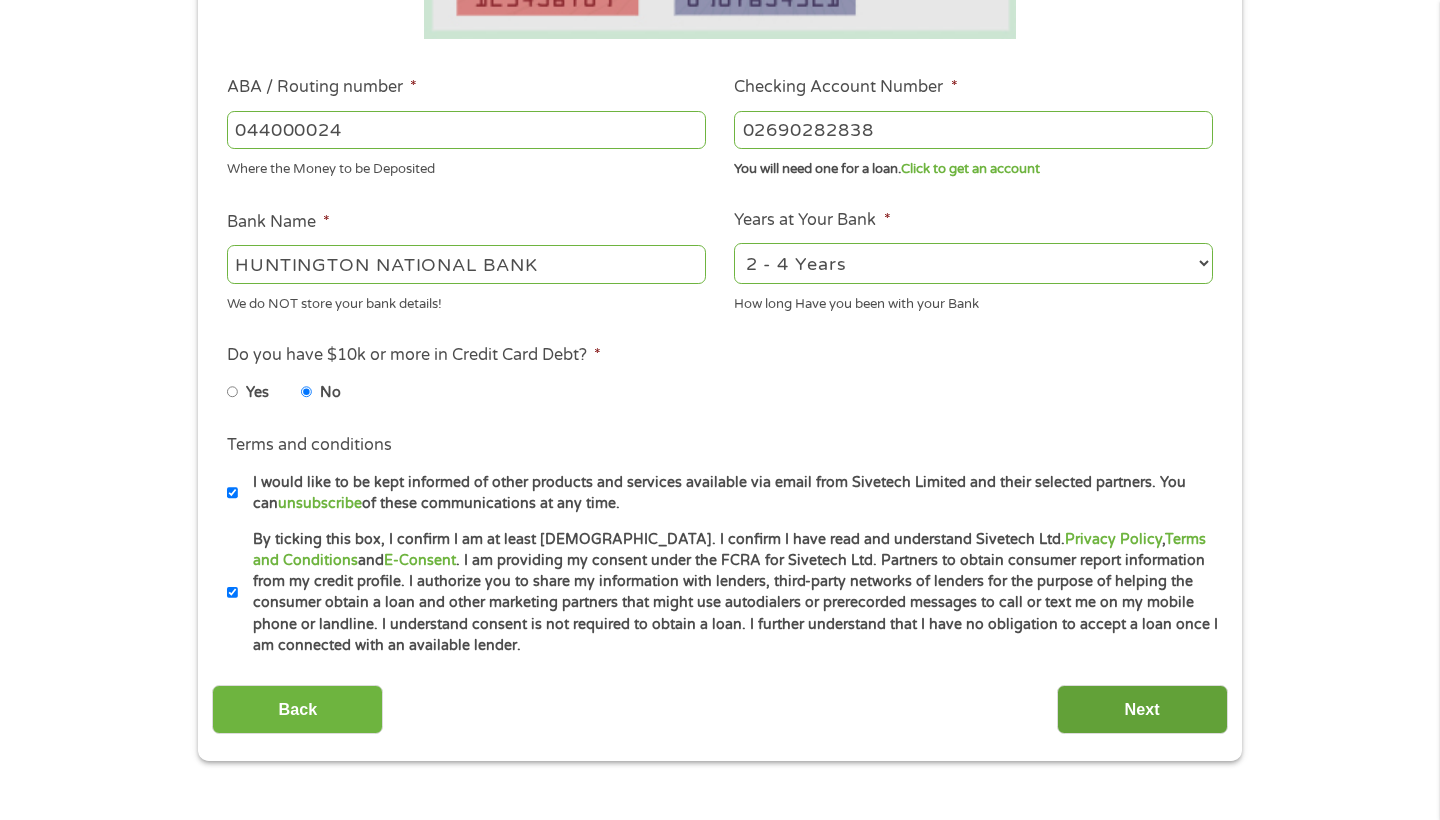 click on "Next" at bounding box center [1142, 709] 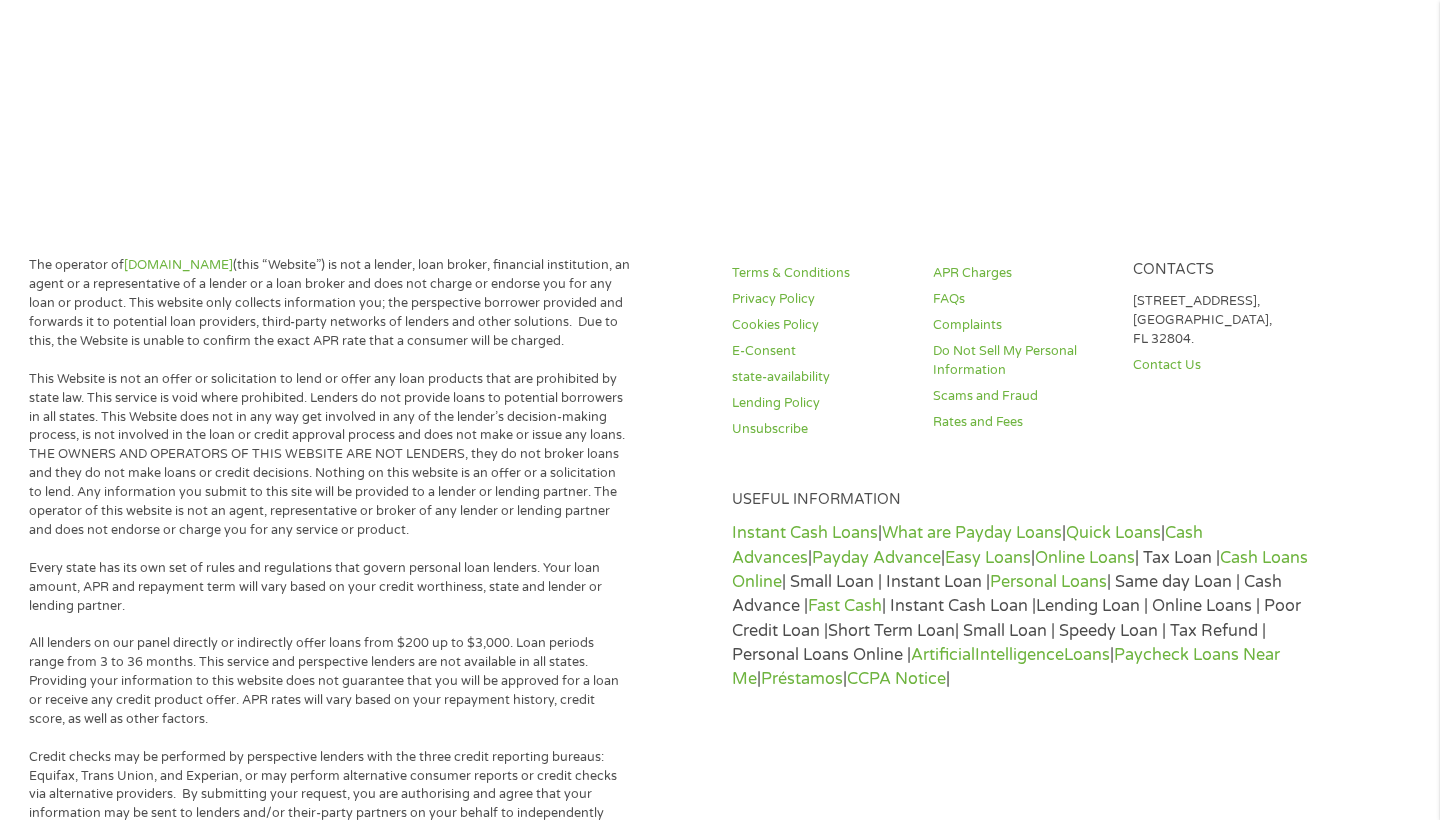 scroll, scrollTop: 5, scrollLeft: 0, axis: vertical 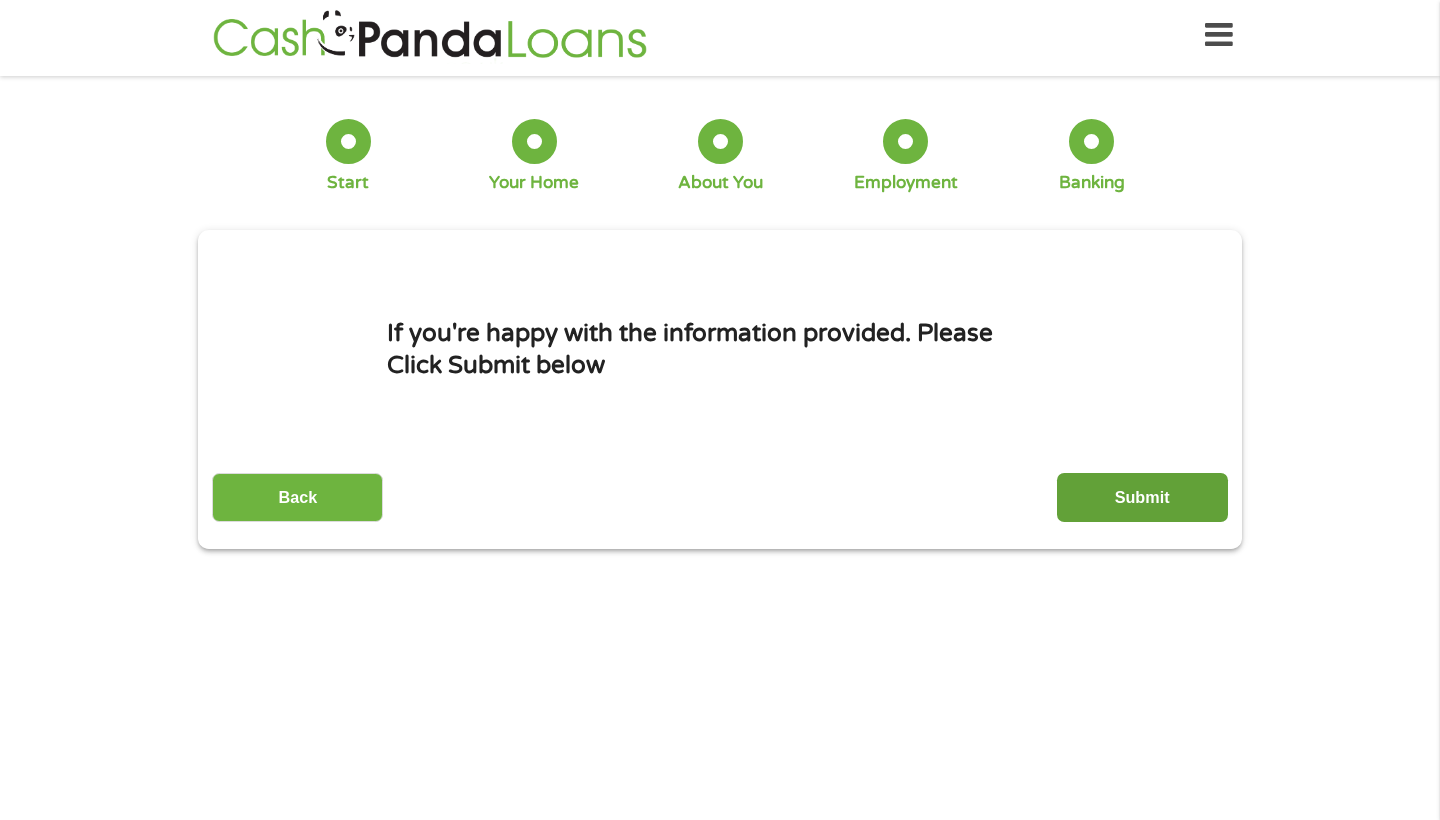 click on "Submit" at bounding box center [1142, 497] 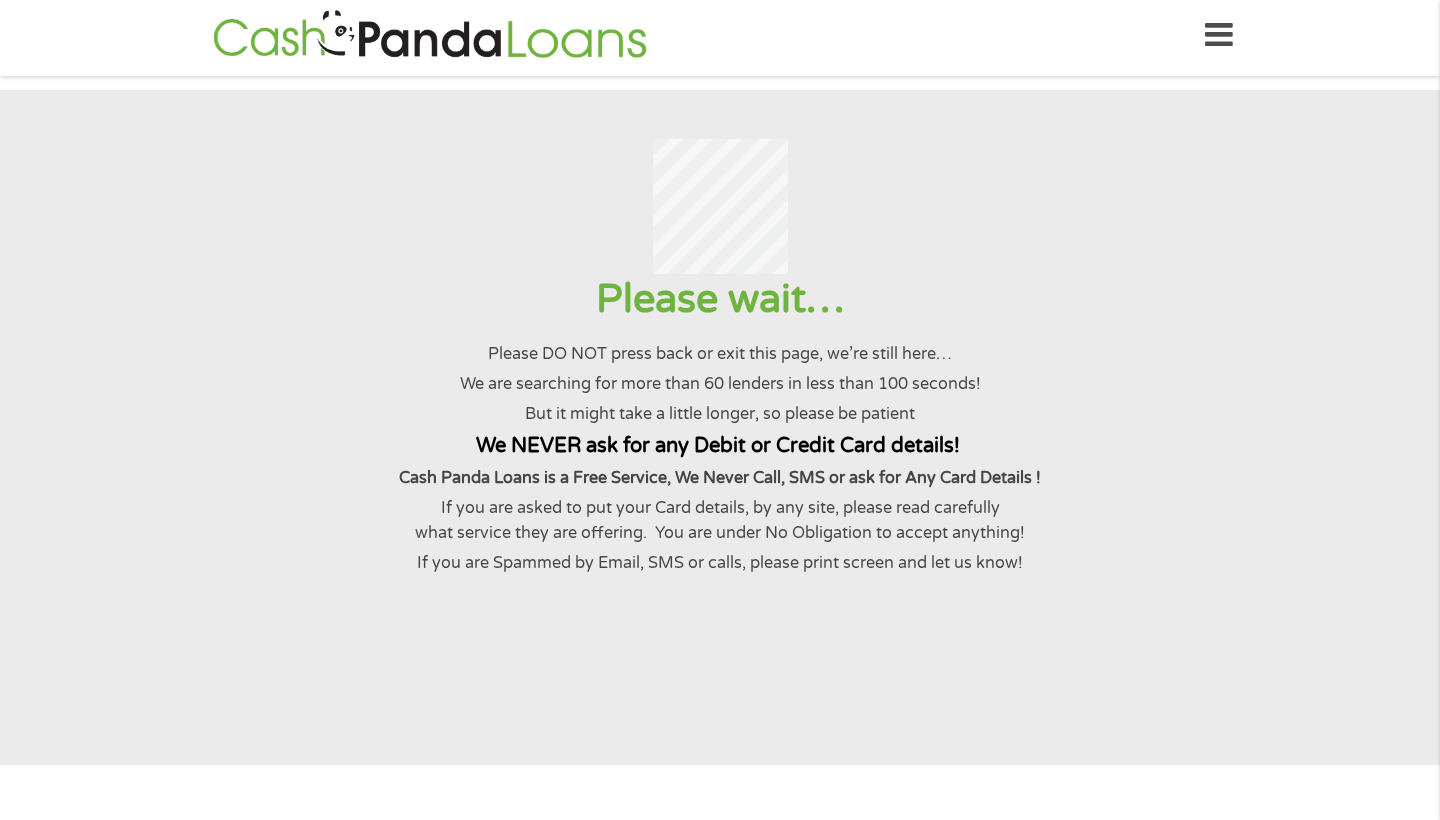 scroll, scrollTop: 0, scrollLeft: 0, axis: both 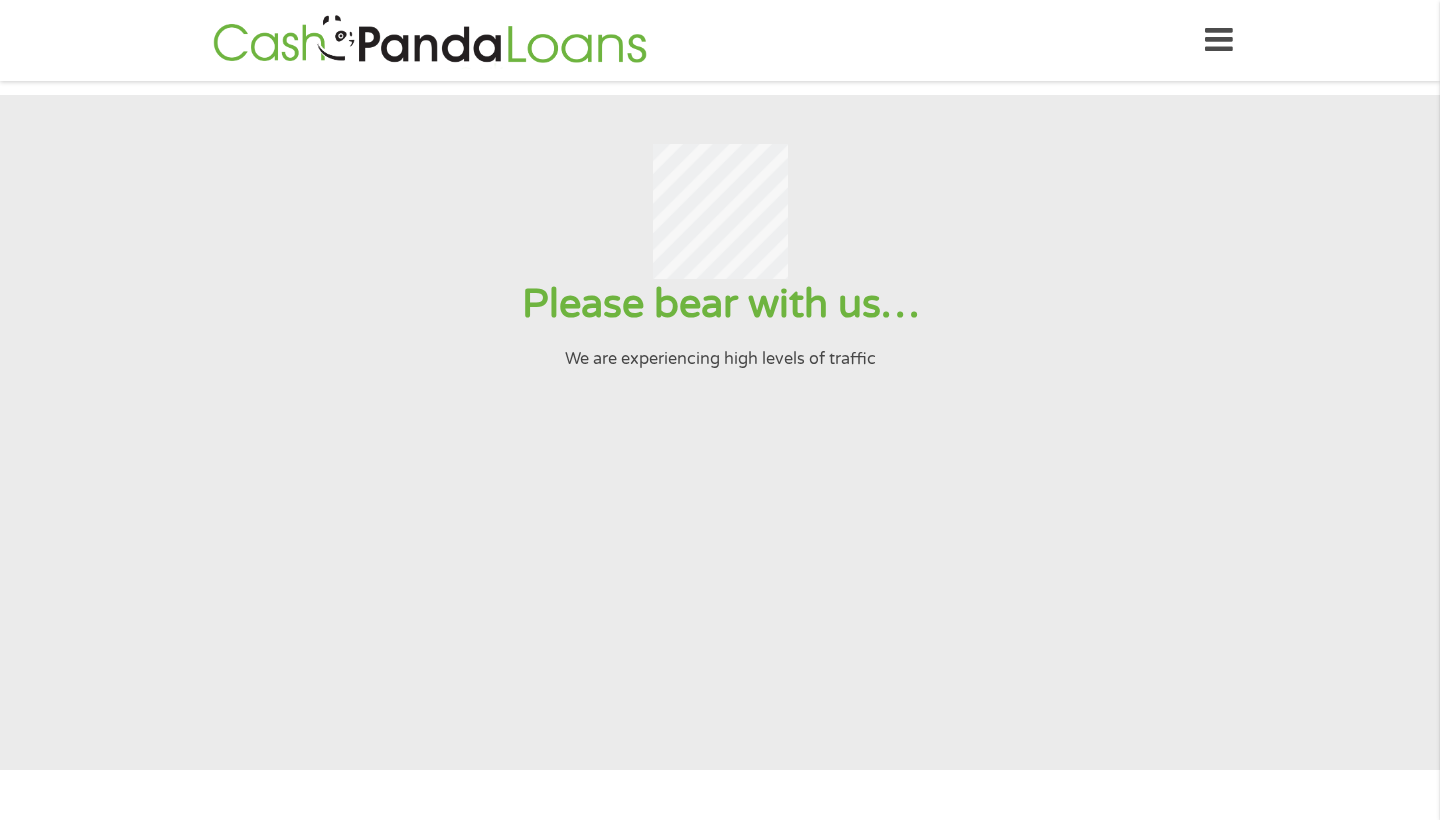 click on "Please bear with us…
We are experiencing high levels of traffic" at bounding box center (720, 432) 